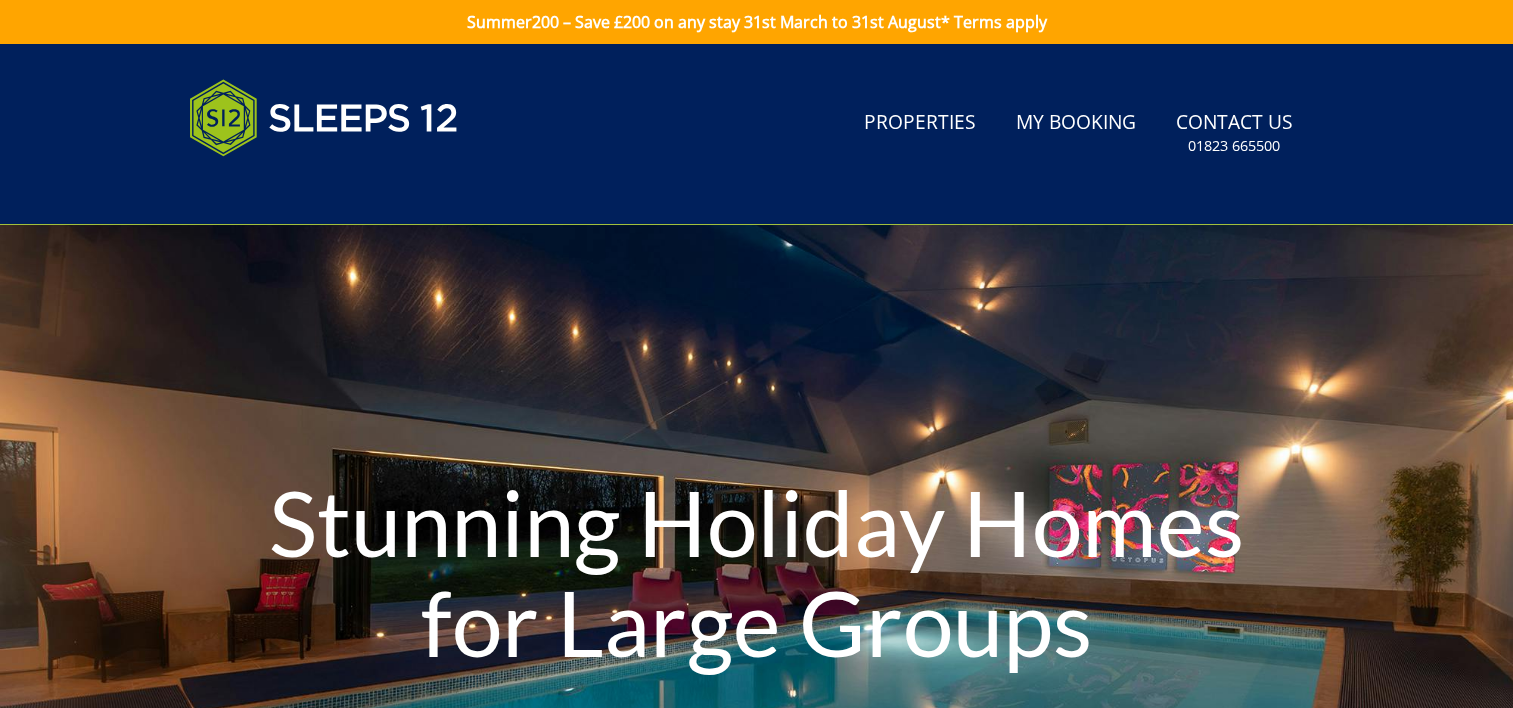 scroll, scrollTop: 0, scrollLeft: 0, axis: both 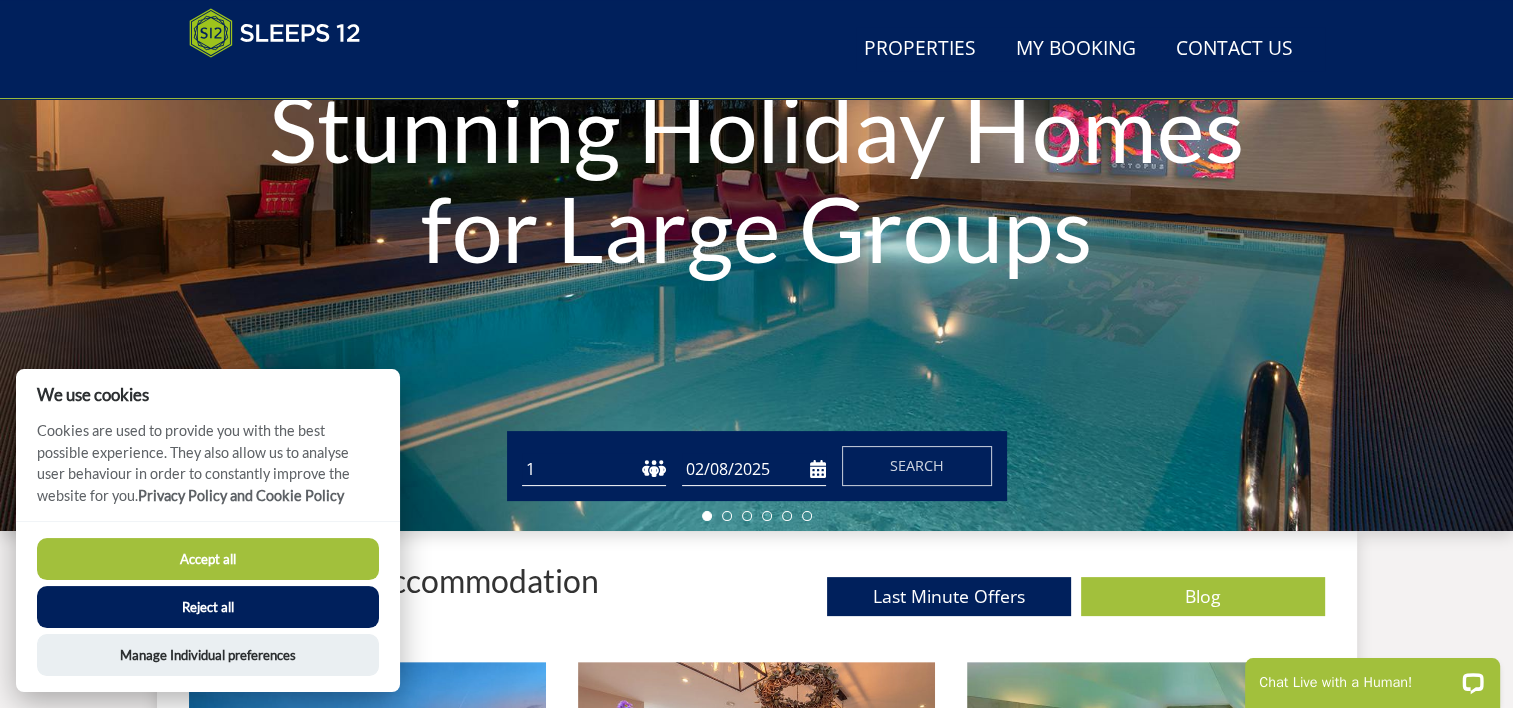 click on "Reject all" at bounding box center [208, 607] 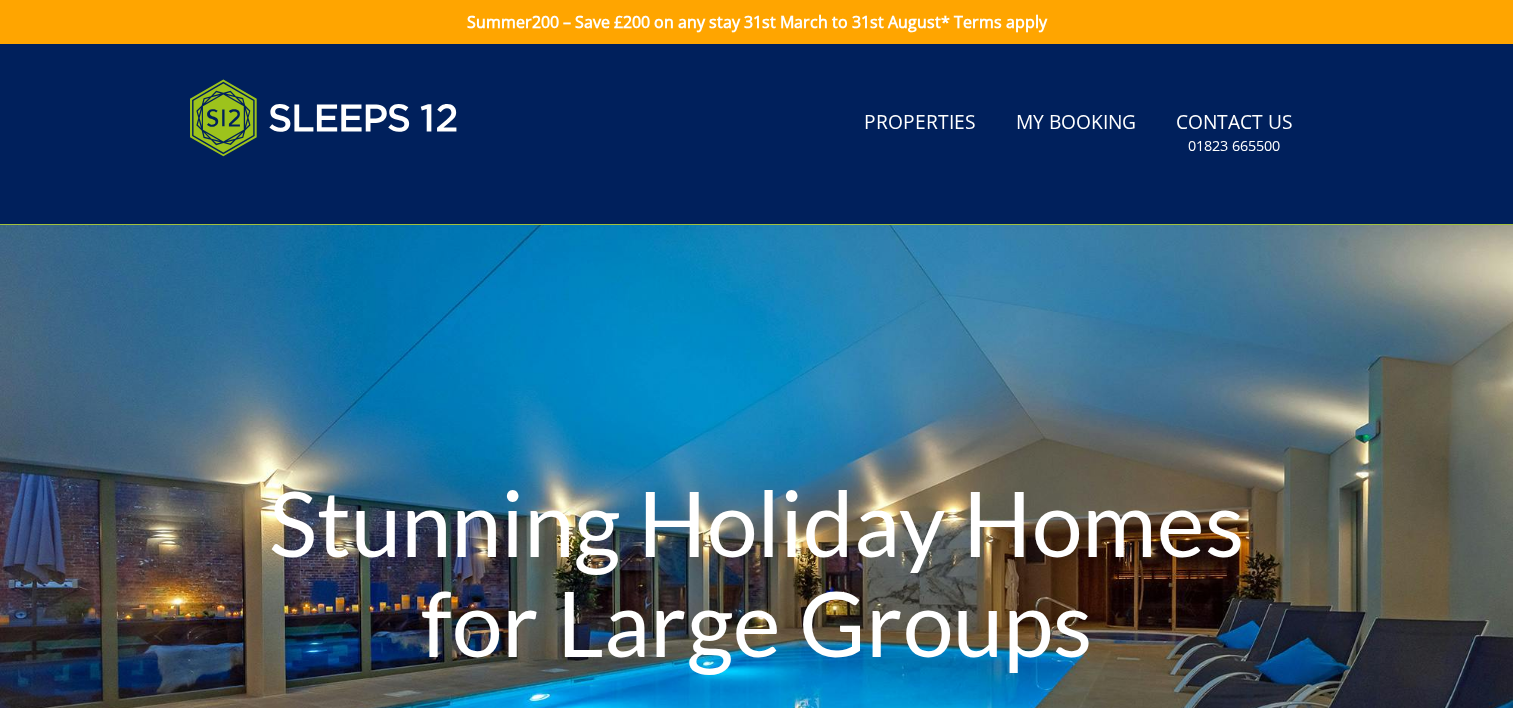 scroll, scrollTop: 393, scrollLeft: 0, axis: vertical 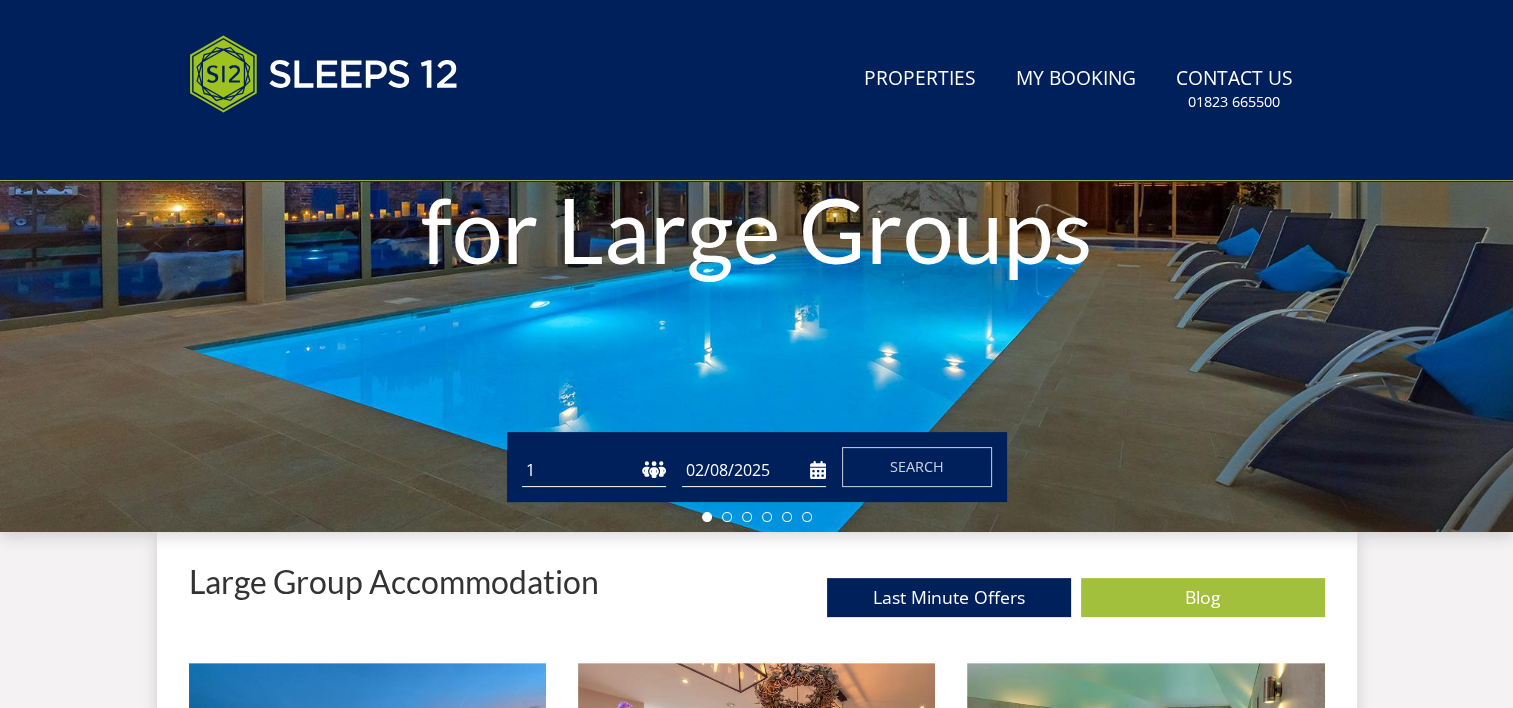click on "1
2
3
4
5
6
7
8
9
10
11
12
13
14
15
16
17
18
19
20
21
22
23
24
25
26
27
28
29
30
31
32" at bounding box center [594, 470] 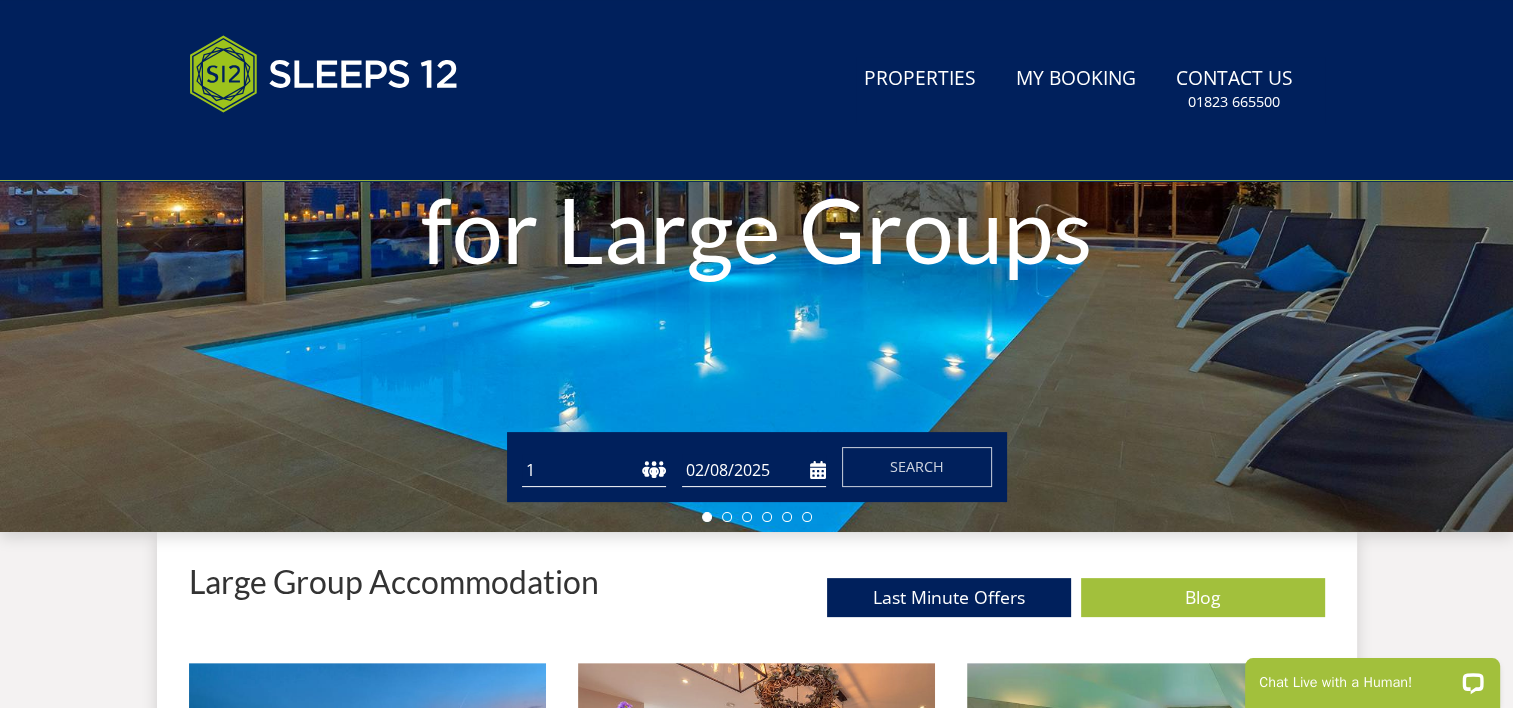 scroll, scrollTop: 0, scrollLeft: 0, axis: both 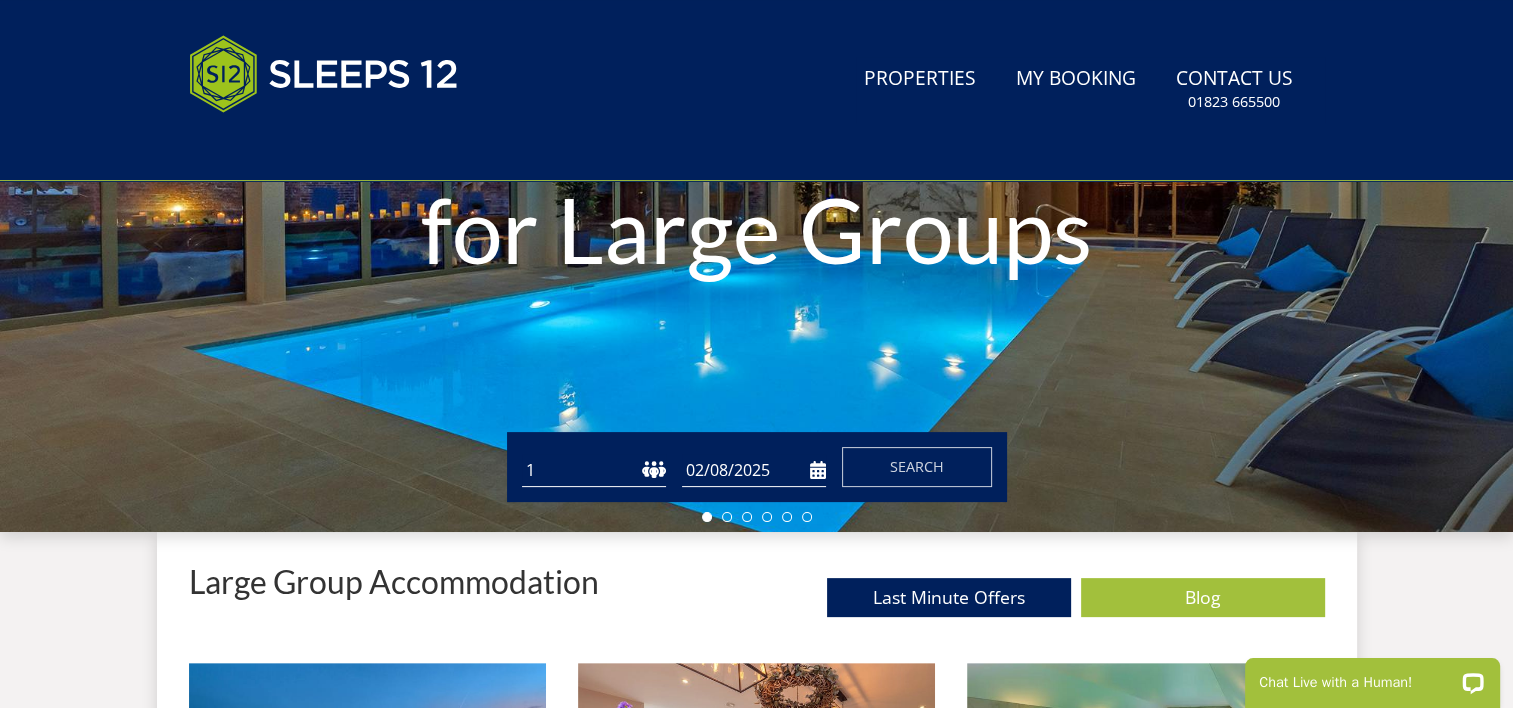select on "16" 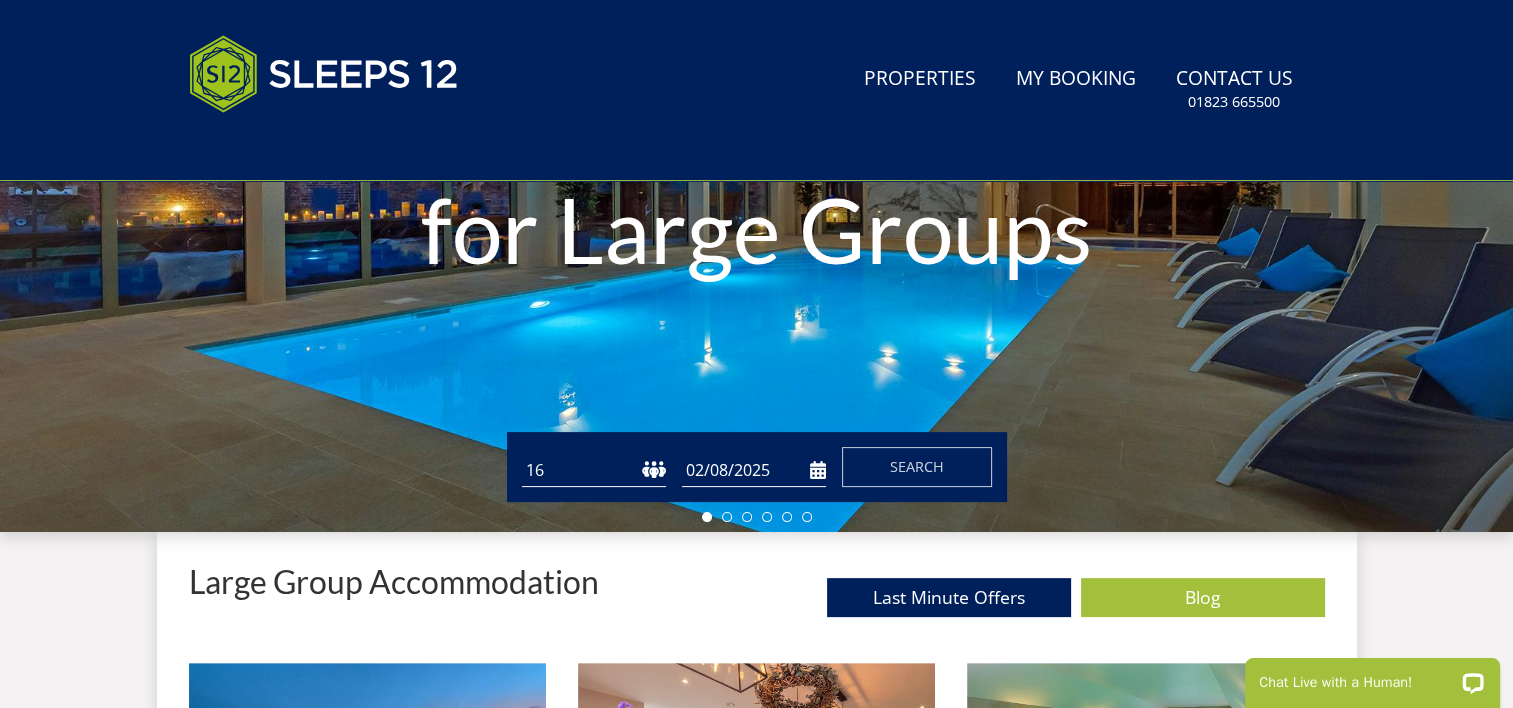 click on "1
2
3
4
5
6
7
8
9
10
11
12
13
14
15
16
17
18
19
20
21
22
23
24
25
26
27
28
29
30
31
32" at bounding box center (594, 470) 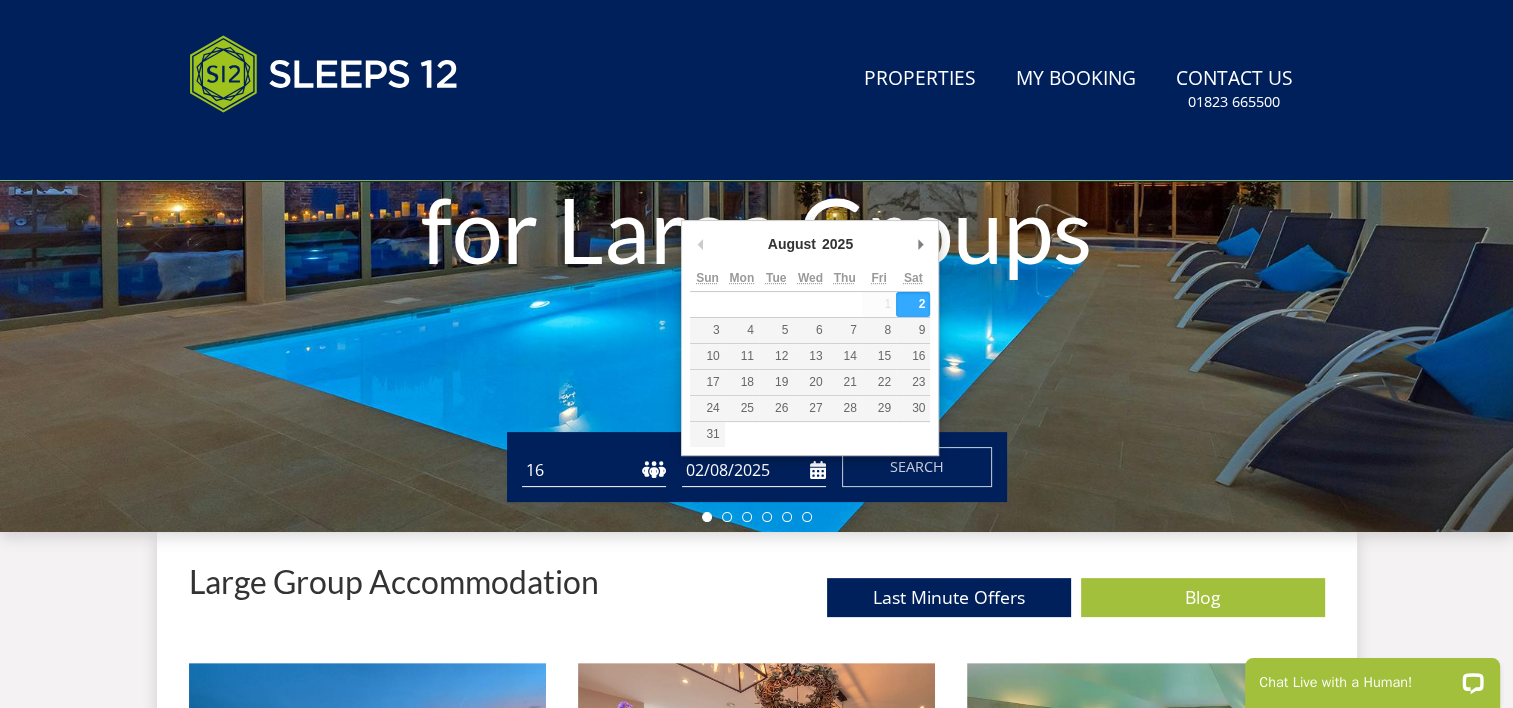click on "02/08/2025" at bounding box center [754, 470] 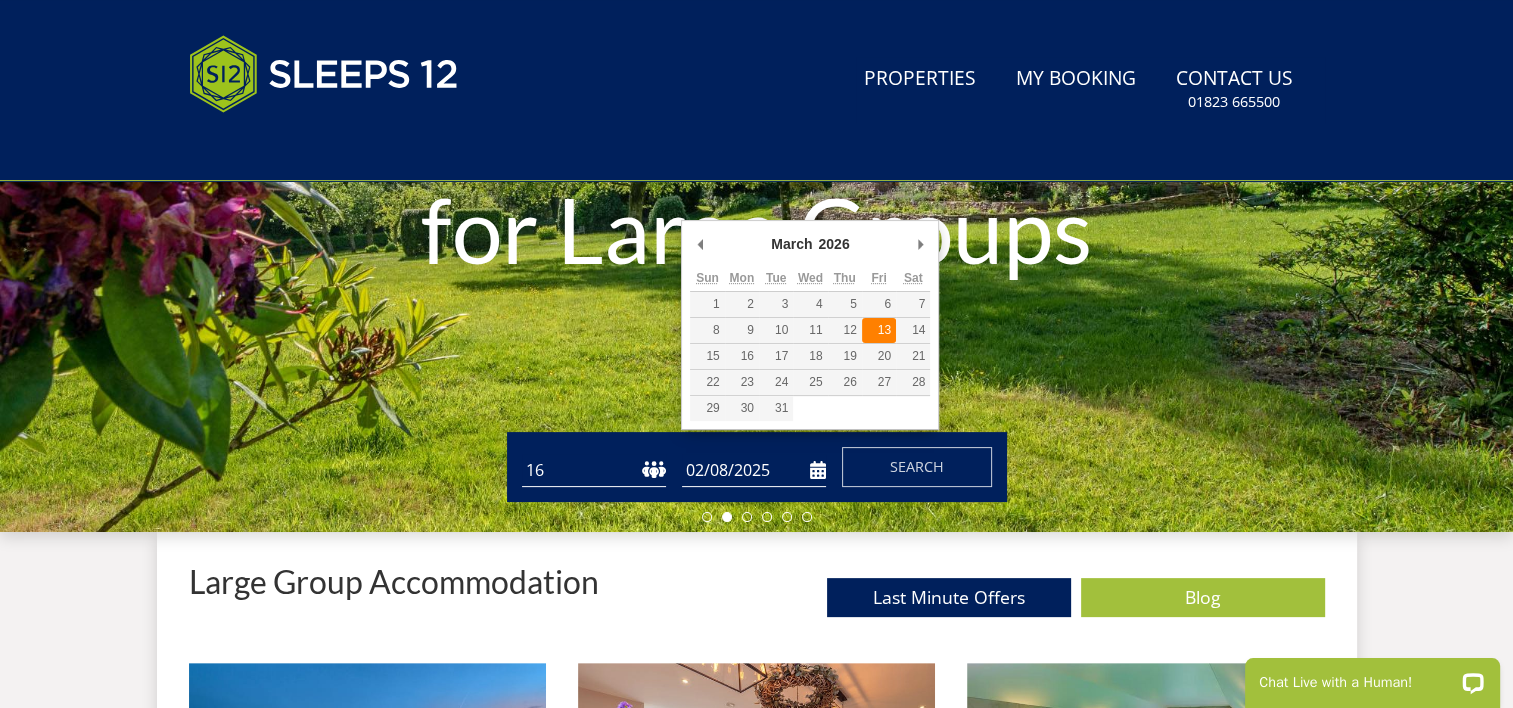type on "13/03/2026" 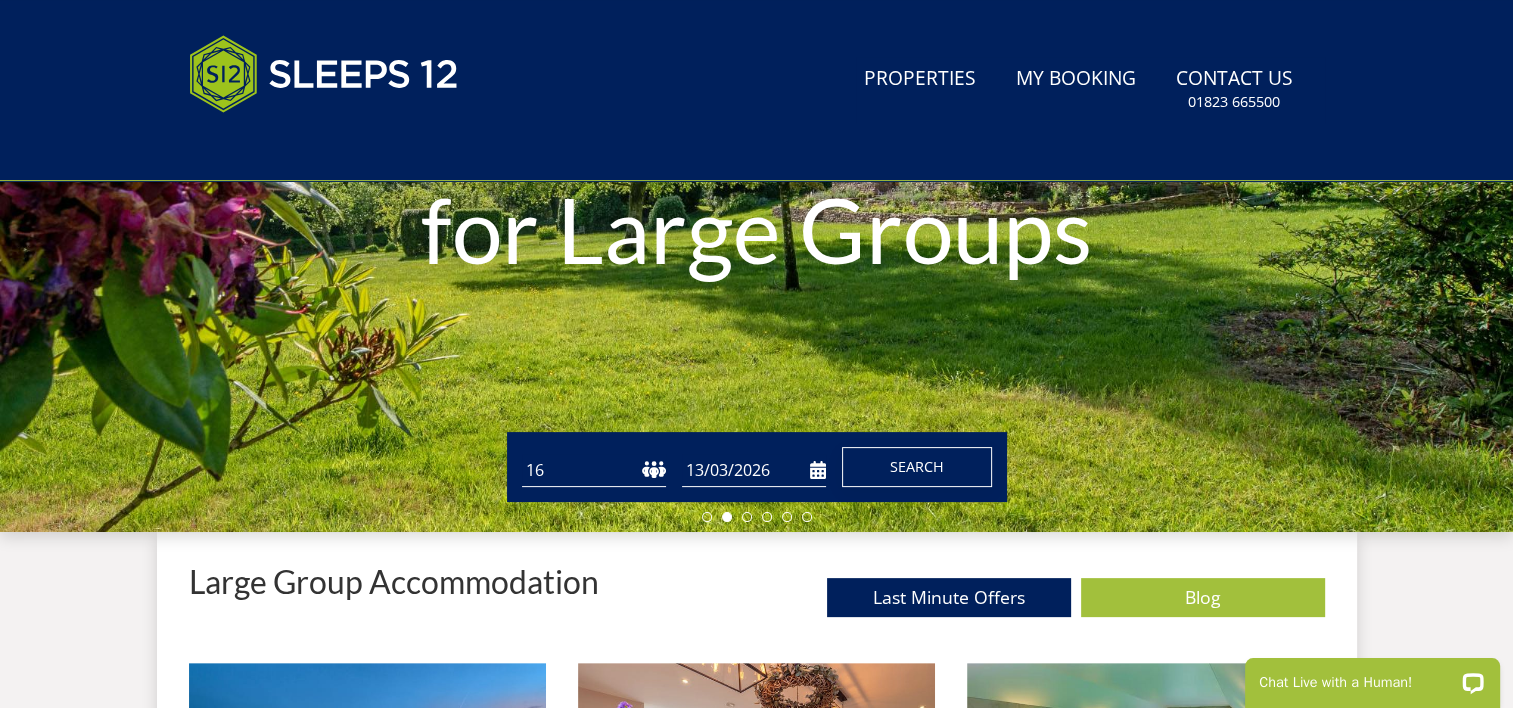 click on "Search" at bounding box center (917, 466) 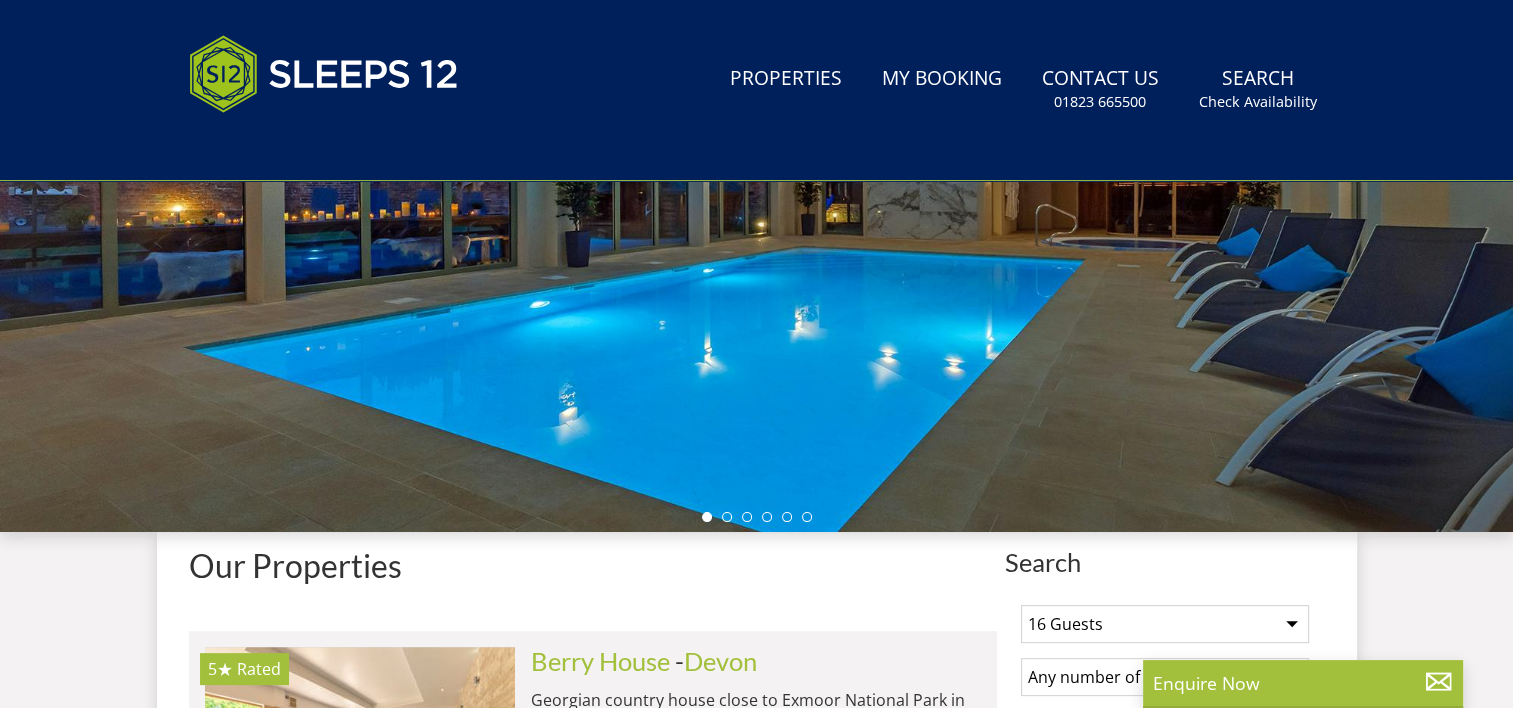 scroll, scrollTop: 0, scrollLeft: 0, axis: both 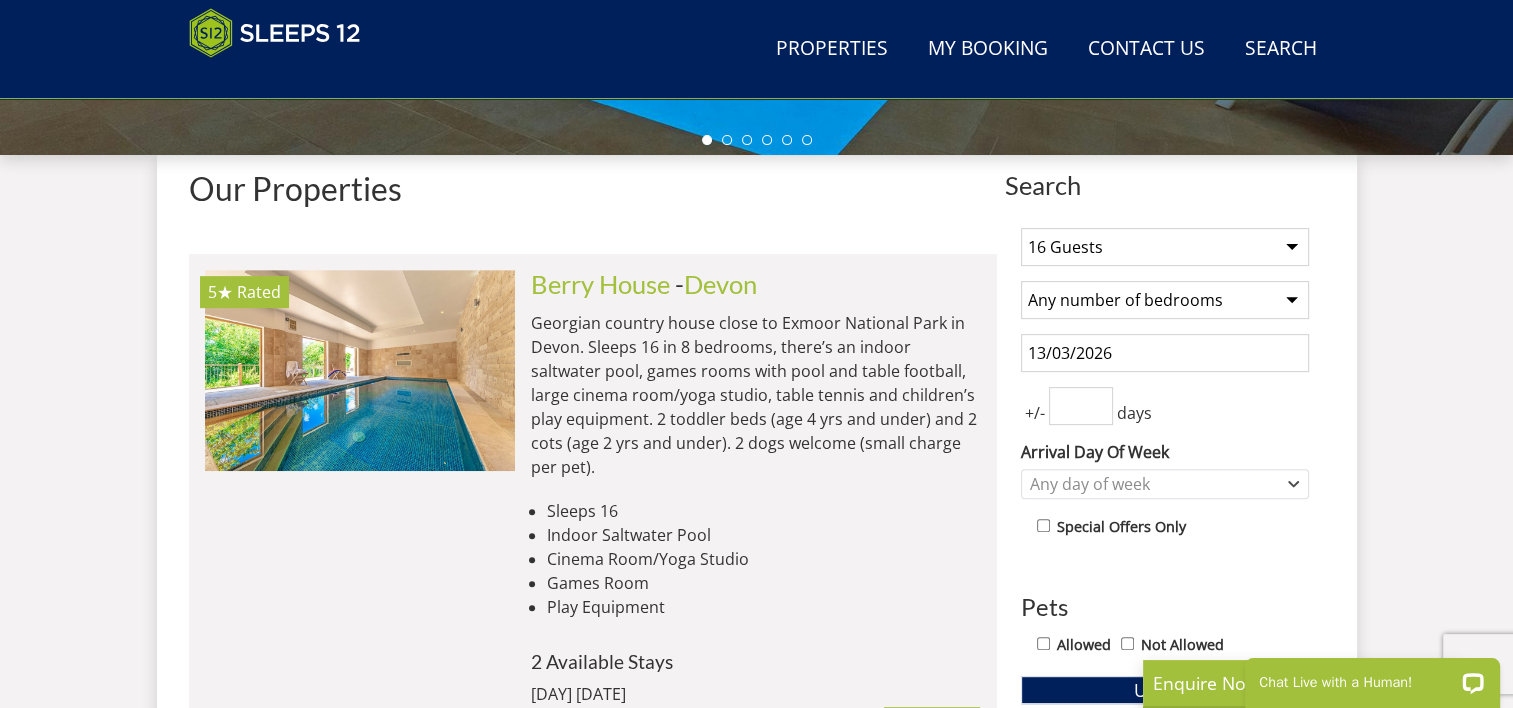 click on "Any number of bedrooms
4 Bedrooms
5 Bedrooms
6 Bedrooms
7 Bedrooms
8 Bedrooms
9 Bedrooms
10 Bedrooms
11 Bedrooms
12 Bedrooms
13 Bedrooms
14 Bedrooms
15 Bedrooms
16 Bedrooms" at bounding box center (1165, 300) 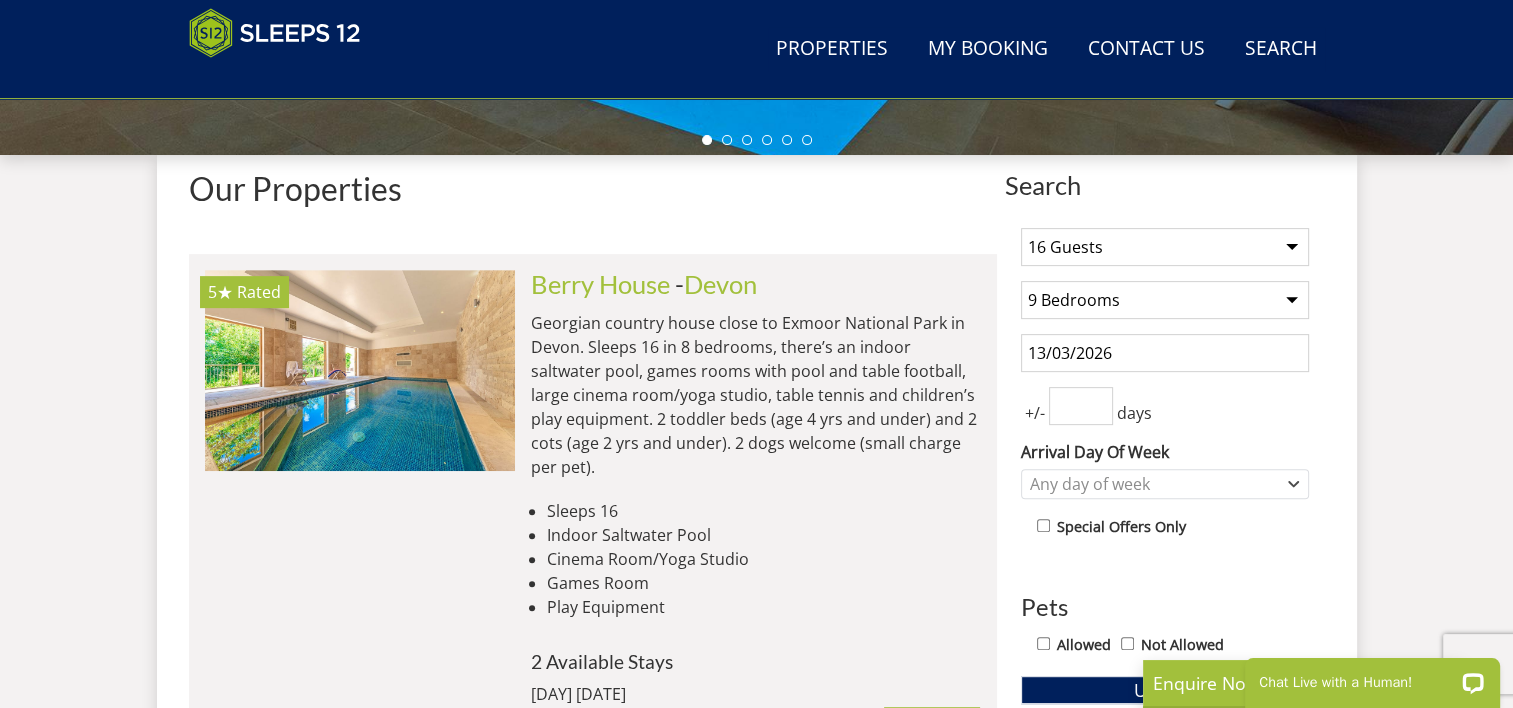 click on "Any number of bedrooms
4 Bedrooms
5 Bedrooms
6 Bedrooms
7 Bedrooms
8 Bedrooms
9 Bedrooms
10 Bedrooms
11 Bedrooms
12 Bedrooms
13 Bedrooms
14 Bedrooms
15 Bedrooms
16 Bedrooms" at bounding box center (1165, 300) 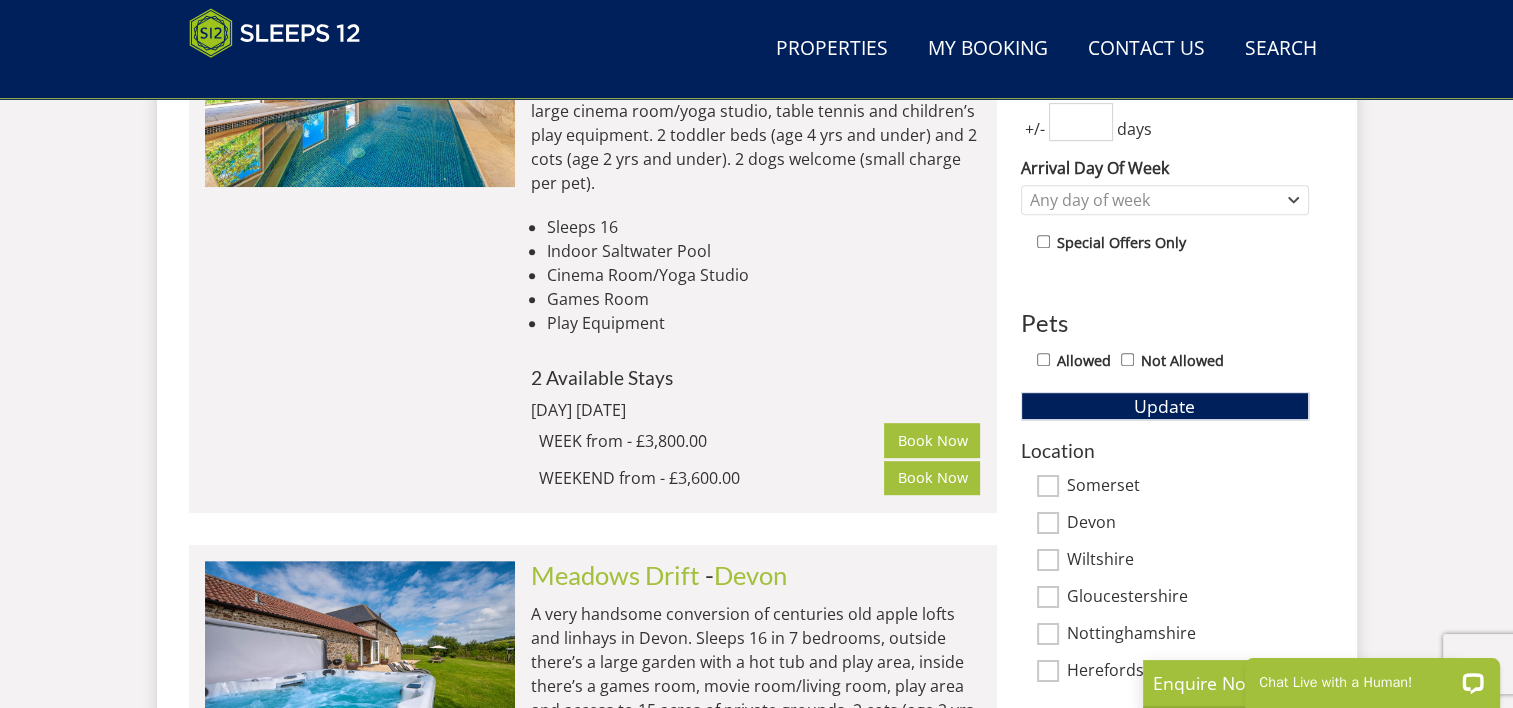 scroll, scrollTop: 972, scrollLeft: 0, axis: vertical 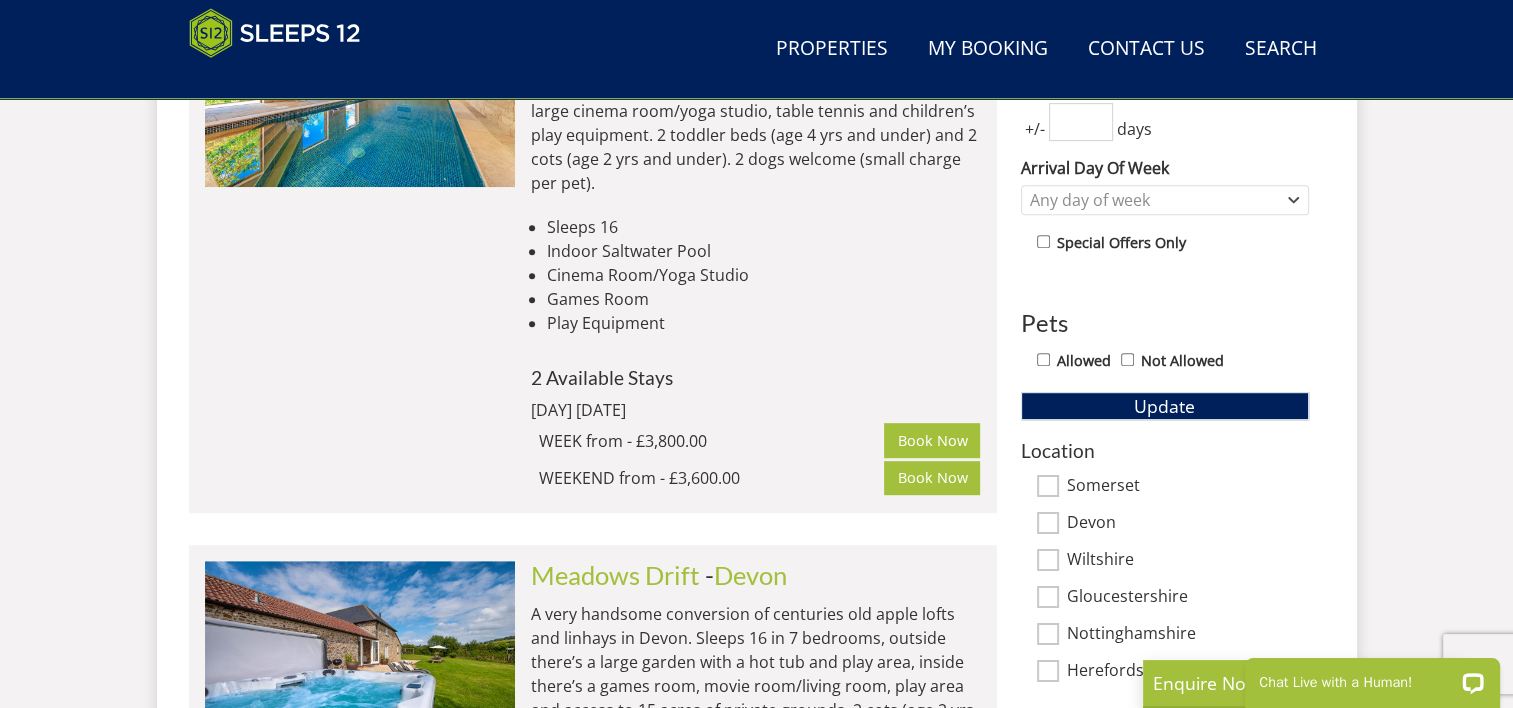 click on "Allowed" at bounding box center (1043, 359) 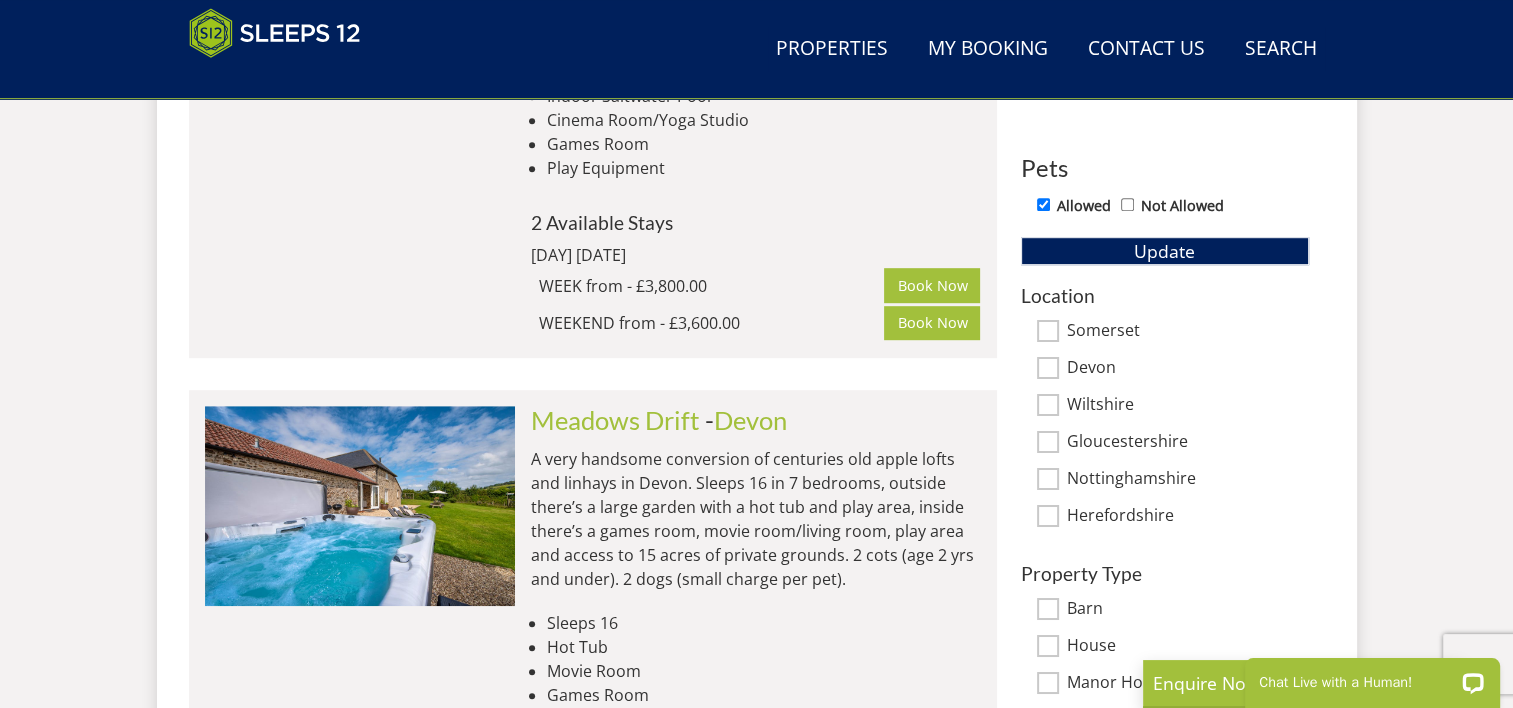 scroll, scrollTop: 1122, scrollLeft: 0, axis: vertical 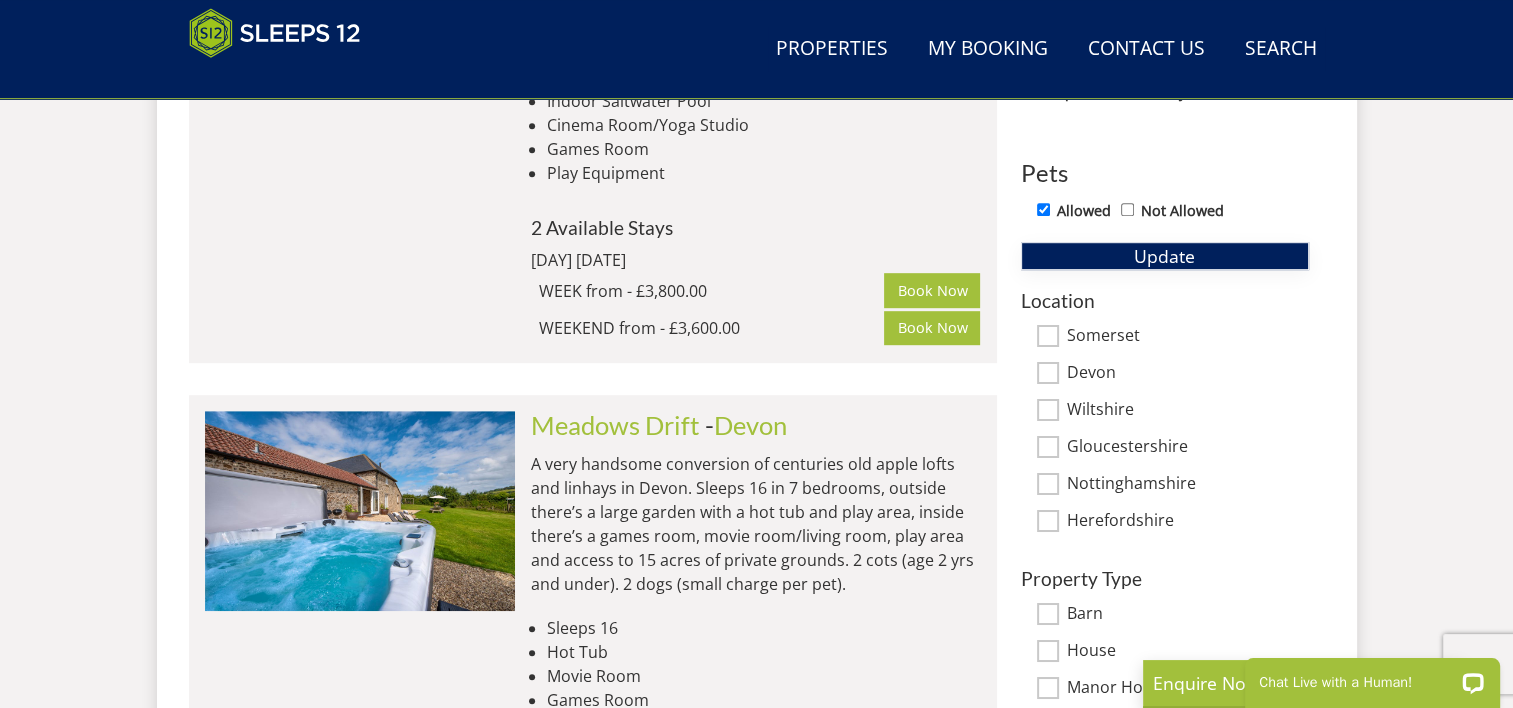 click on "Update" at bounding box center [1165, 256] 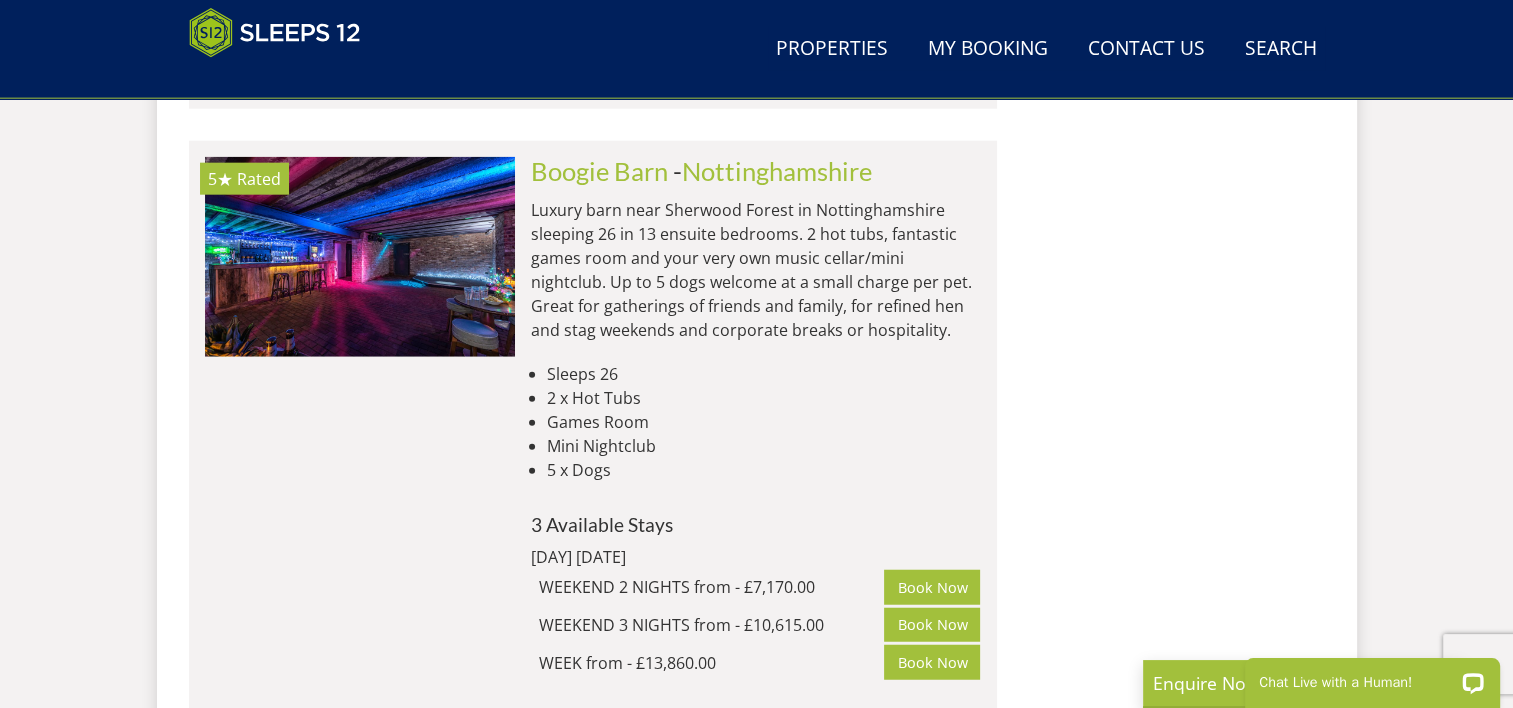 scroll, scrollTop: 4908, scrollLeft: 0, axis: vertical 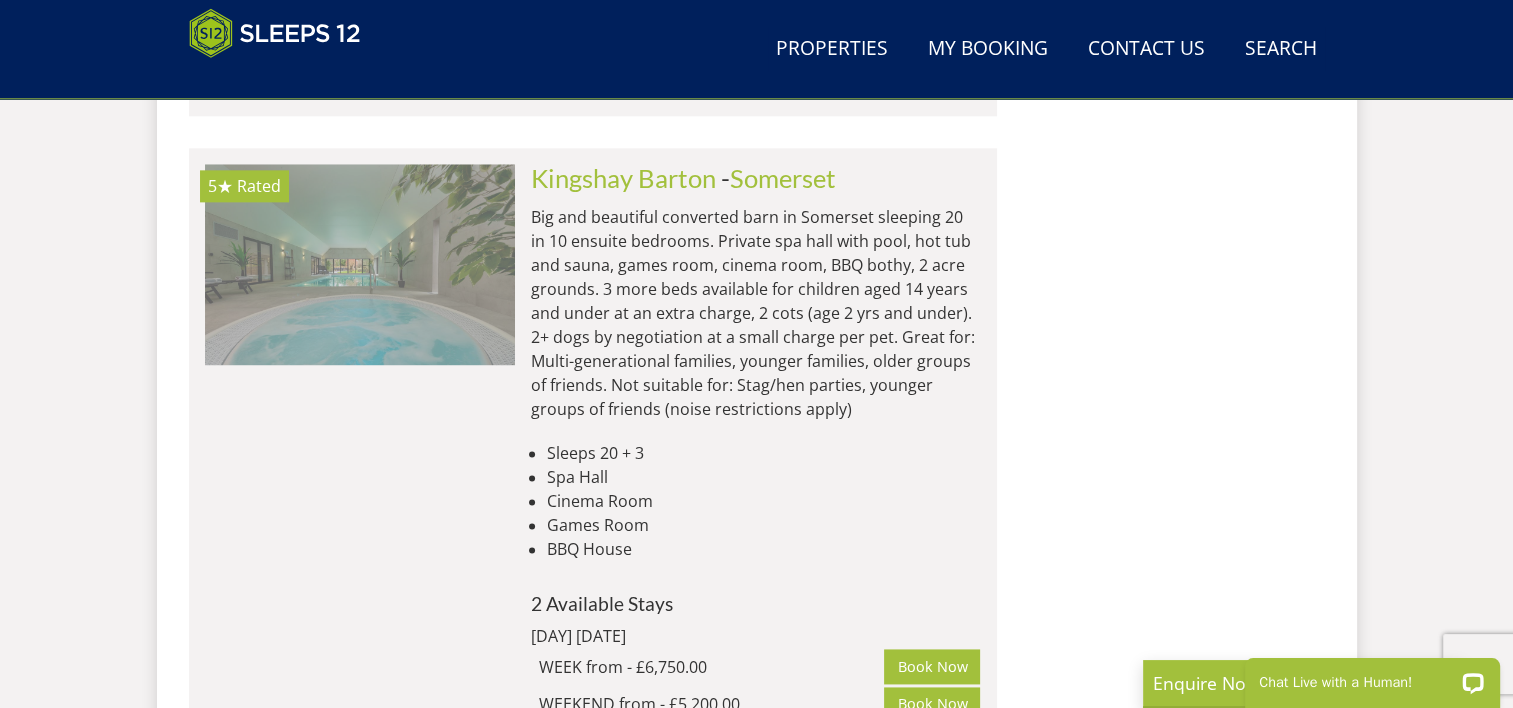 click at bounding box center [360, 264] 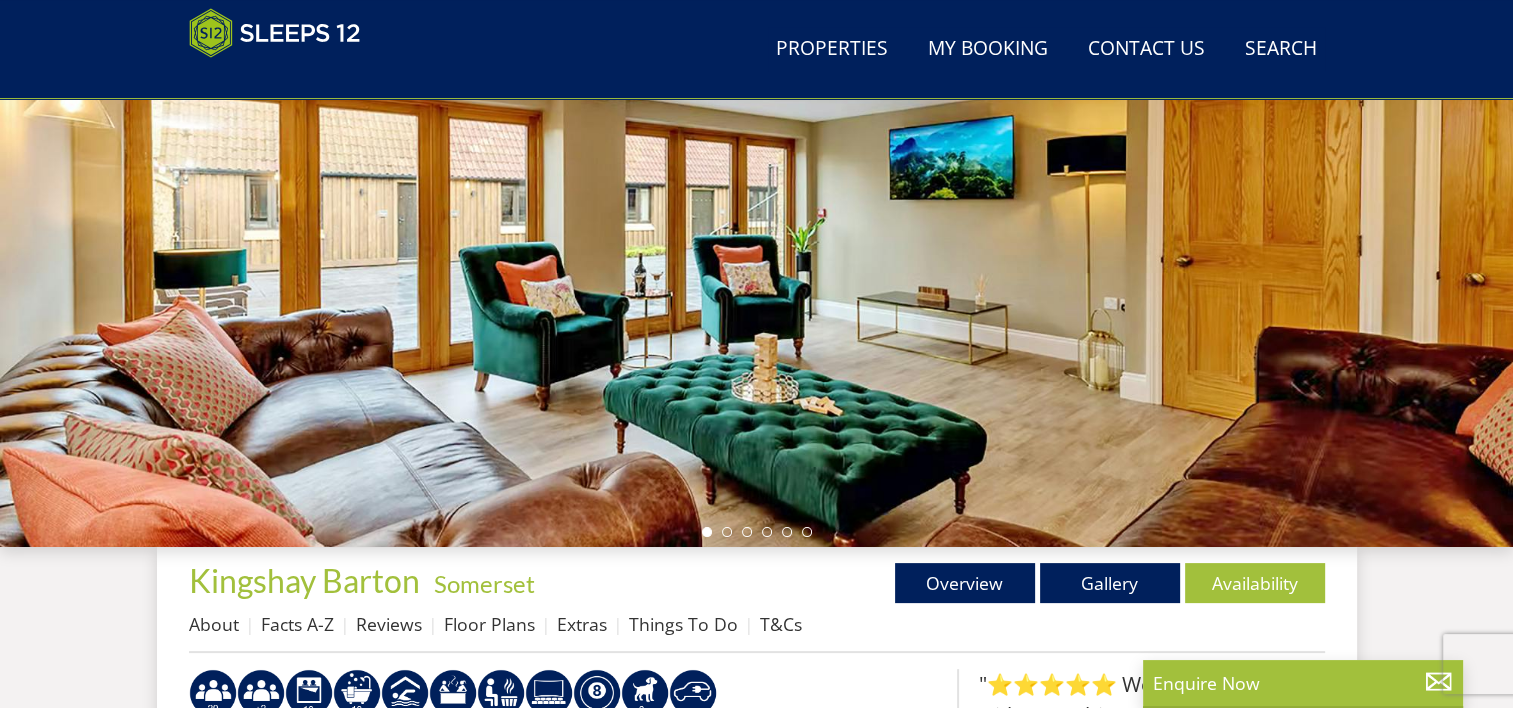 scroll, scrollTop: 297, scrollLeft: 0, axis: vertical 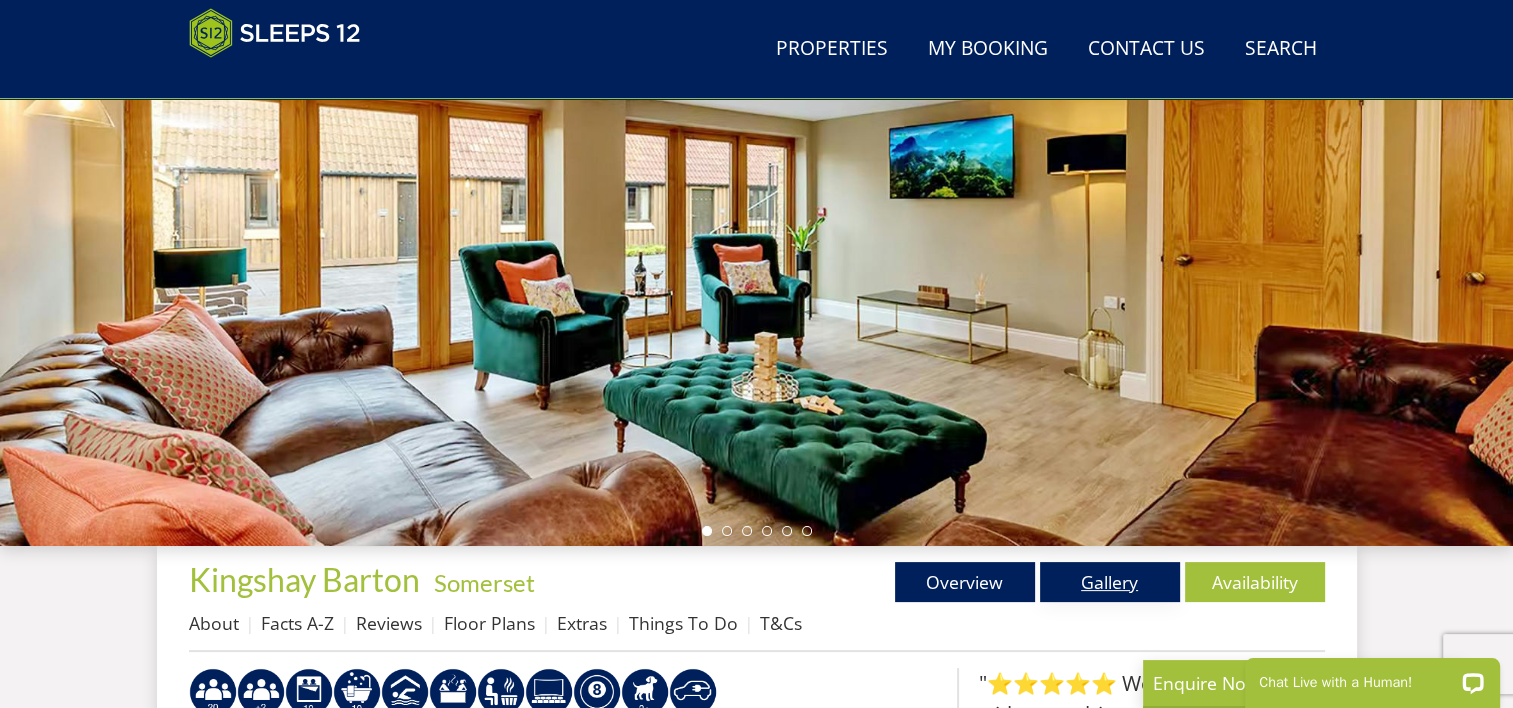 click on "Gallery" at bounding box center (1110, 582) 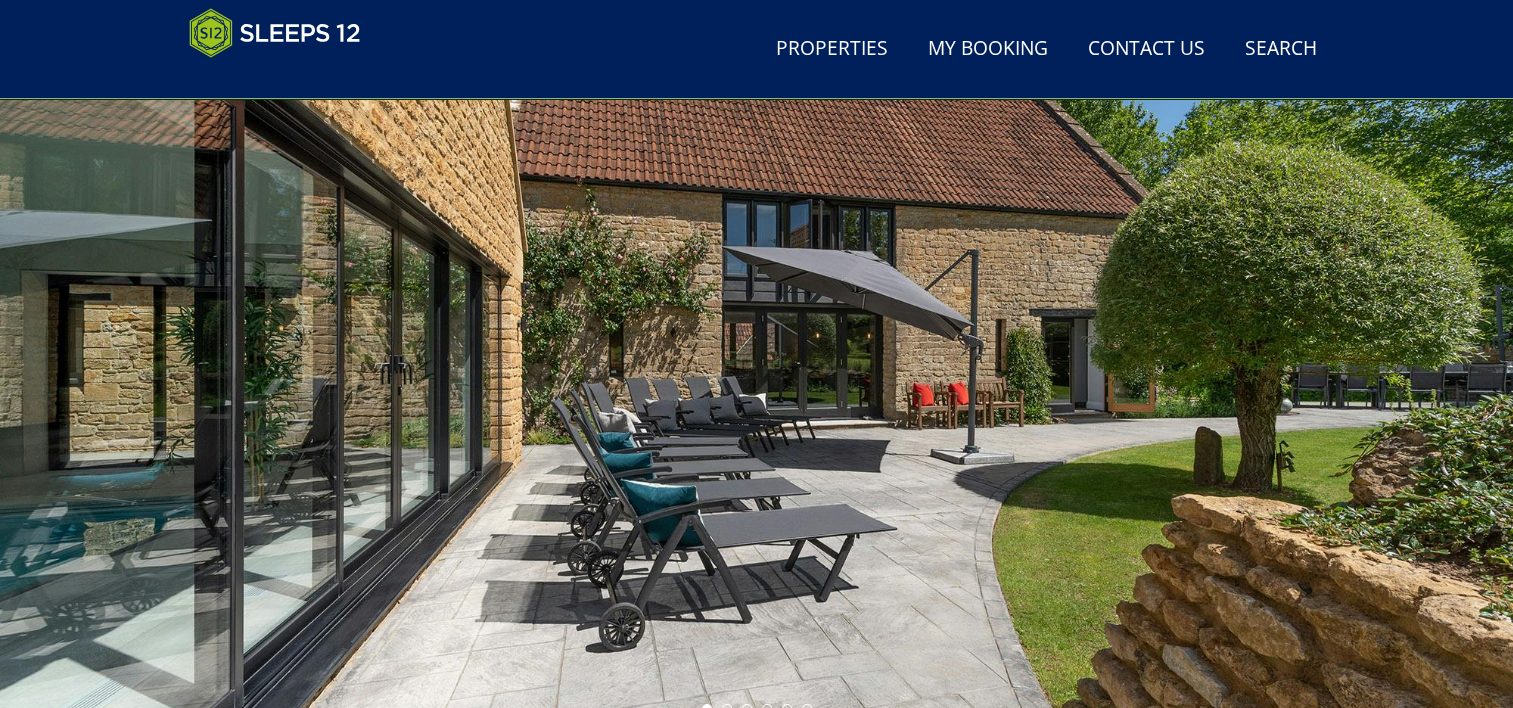 scroll, scrollTop: 206, scrollLeft: 0, axis: vertical 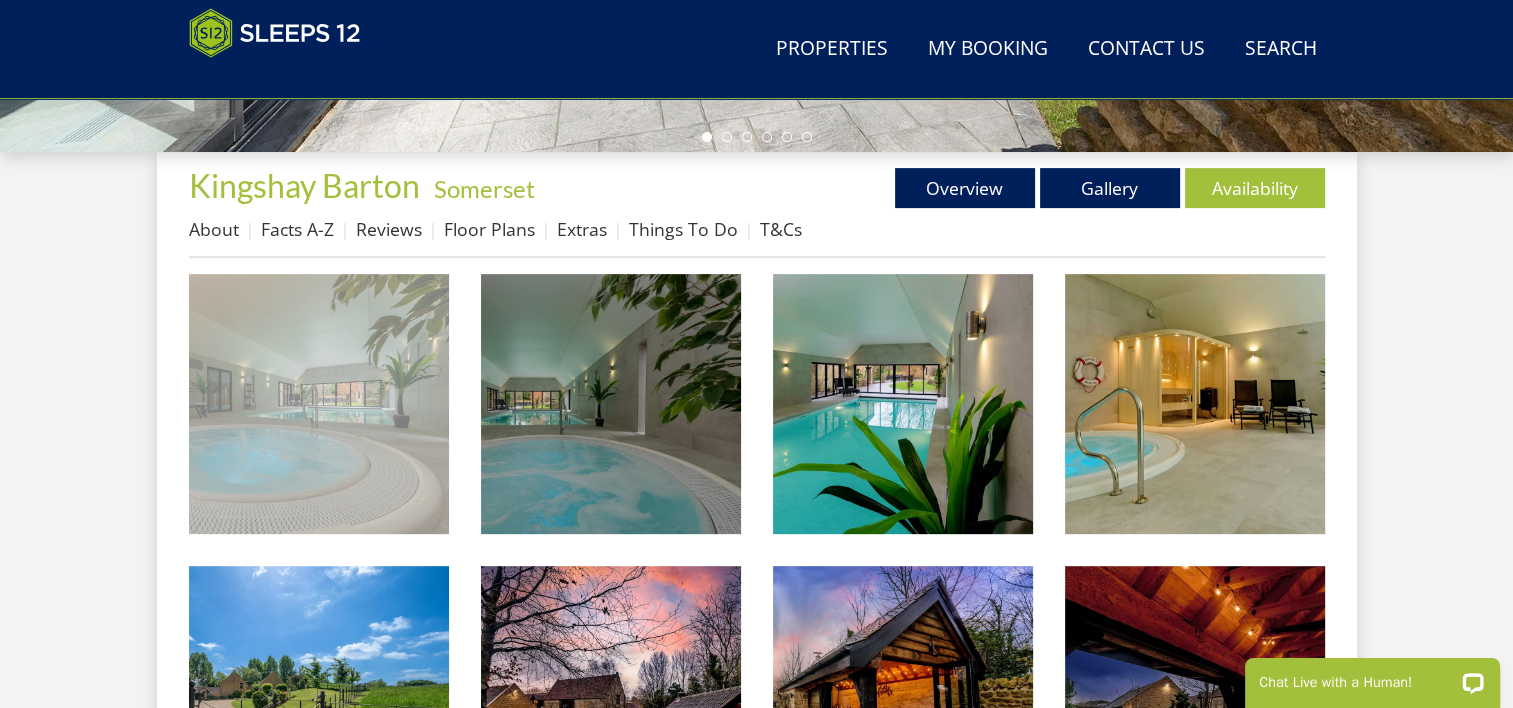 click at bounding box center (319, 404) 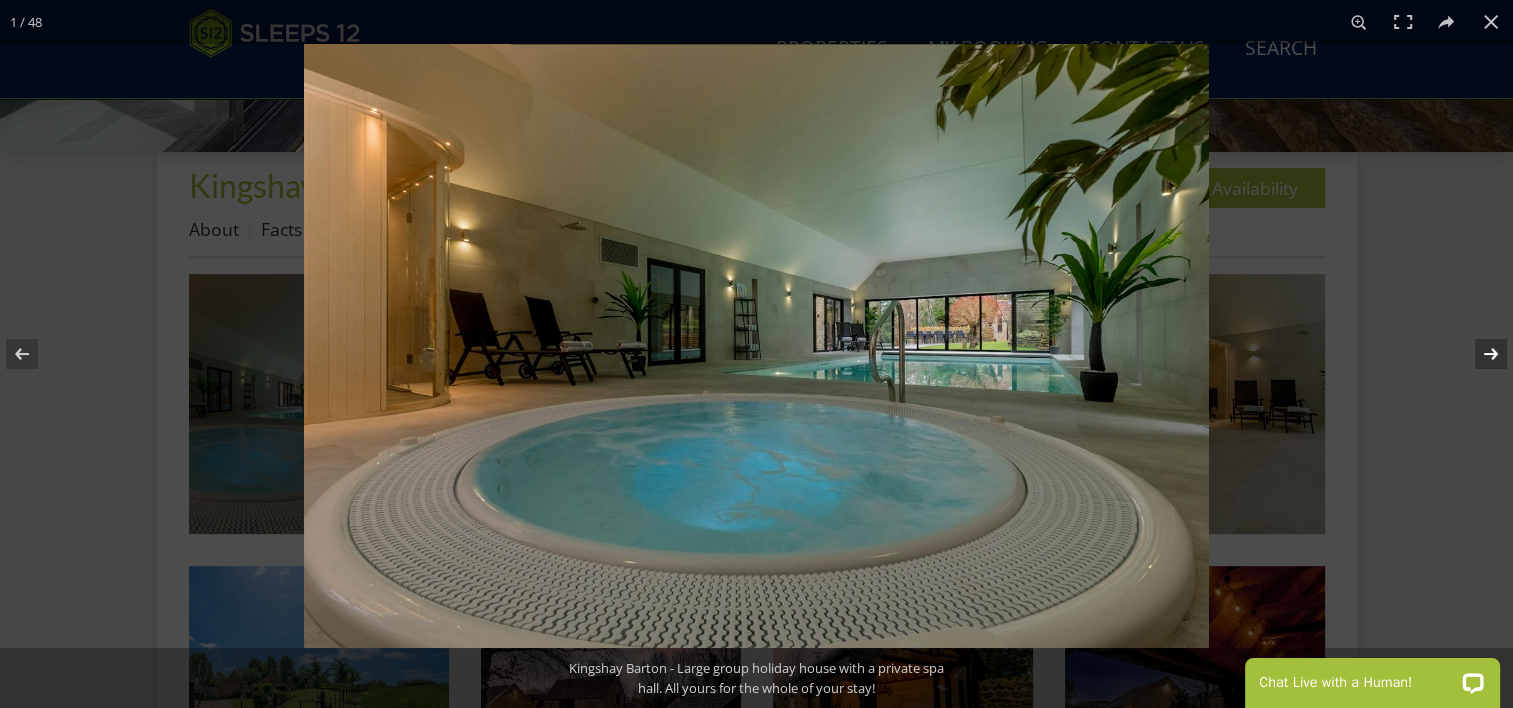 click at bounding box center (1478, 354) 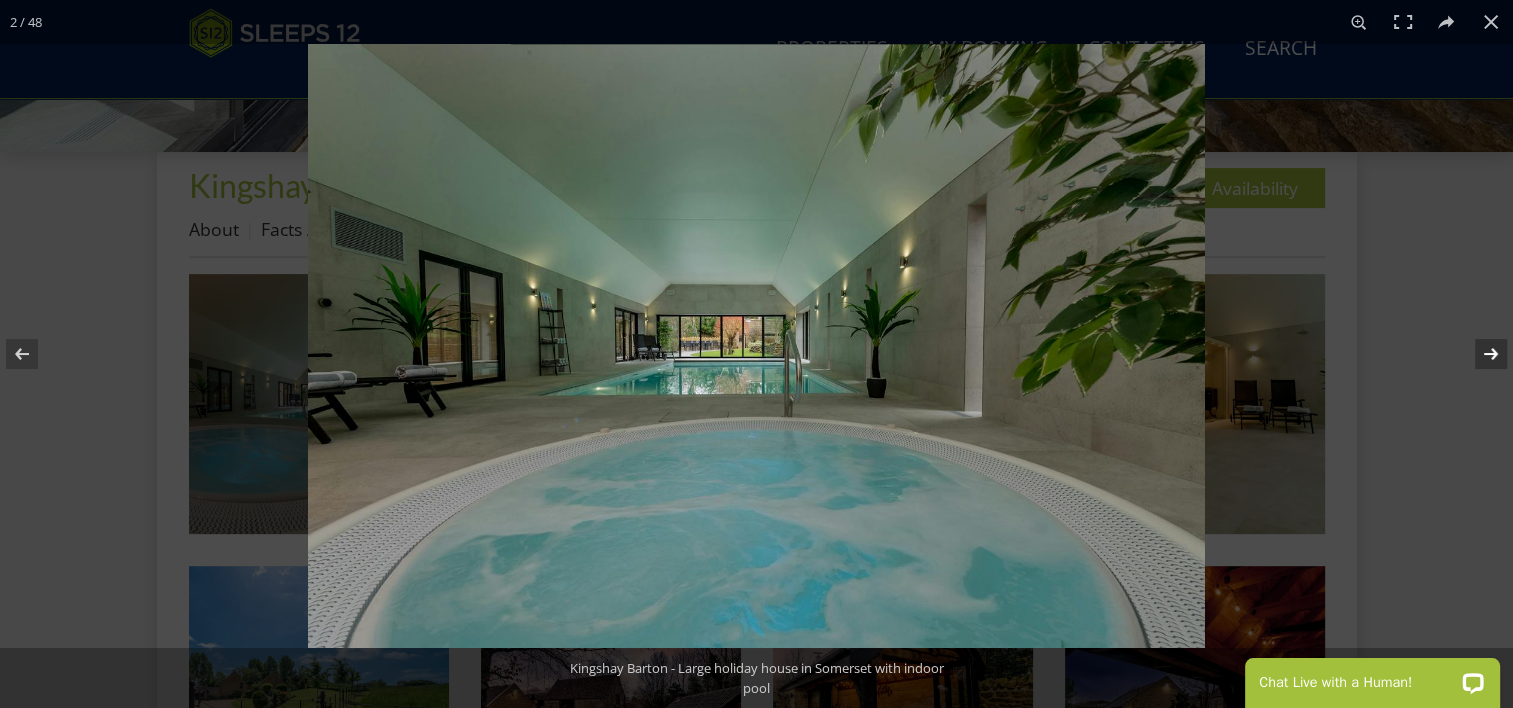 click at bounding box center (1478, 354) 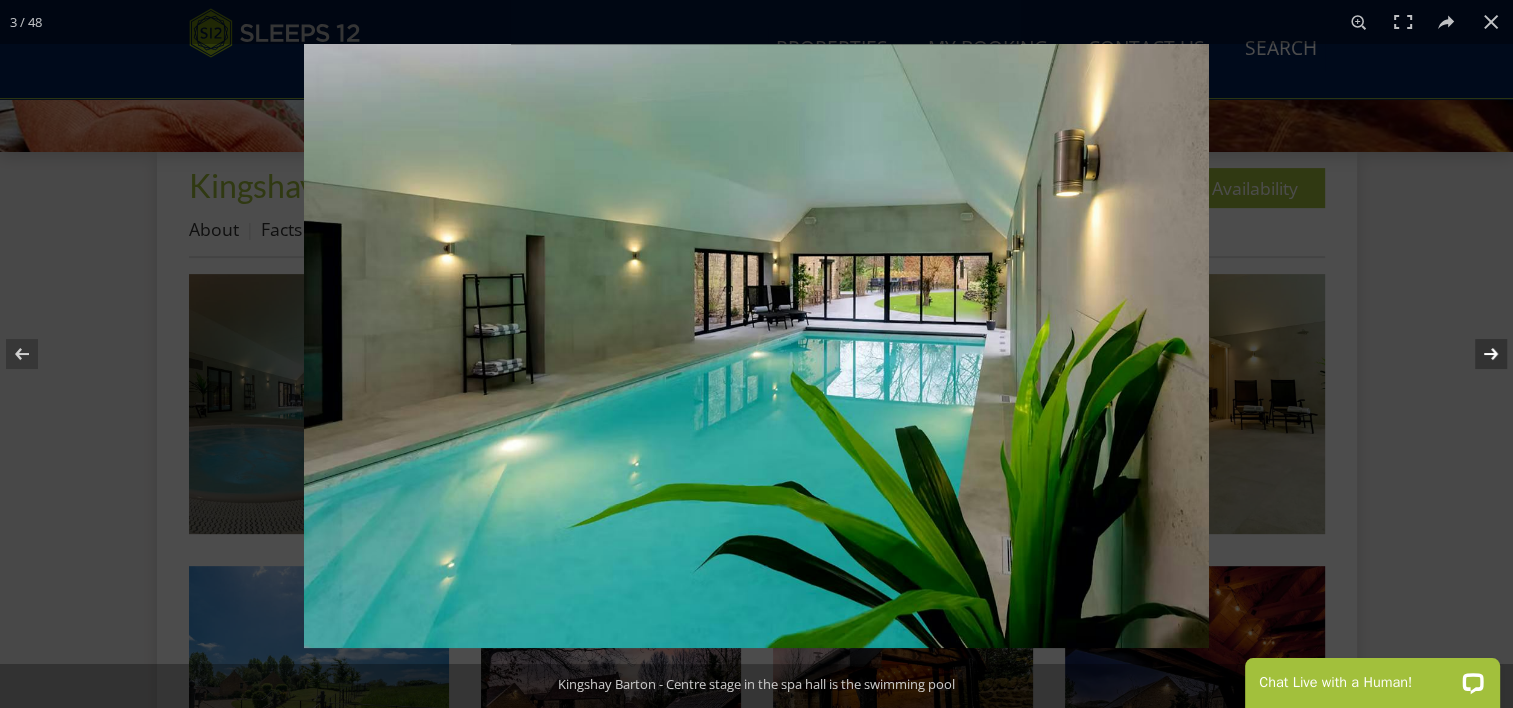 click at bounding box center (1478, 354) 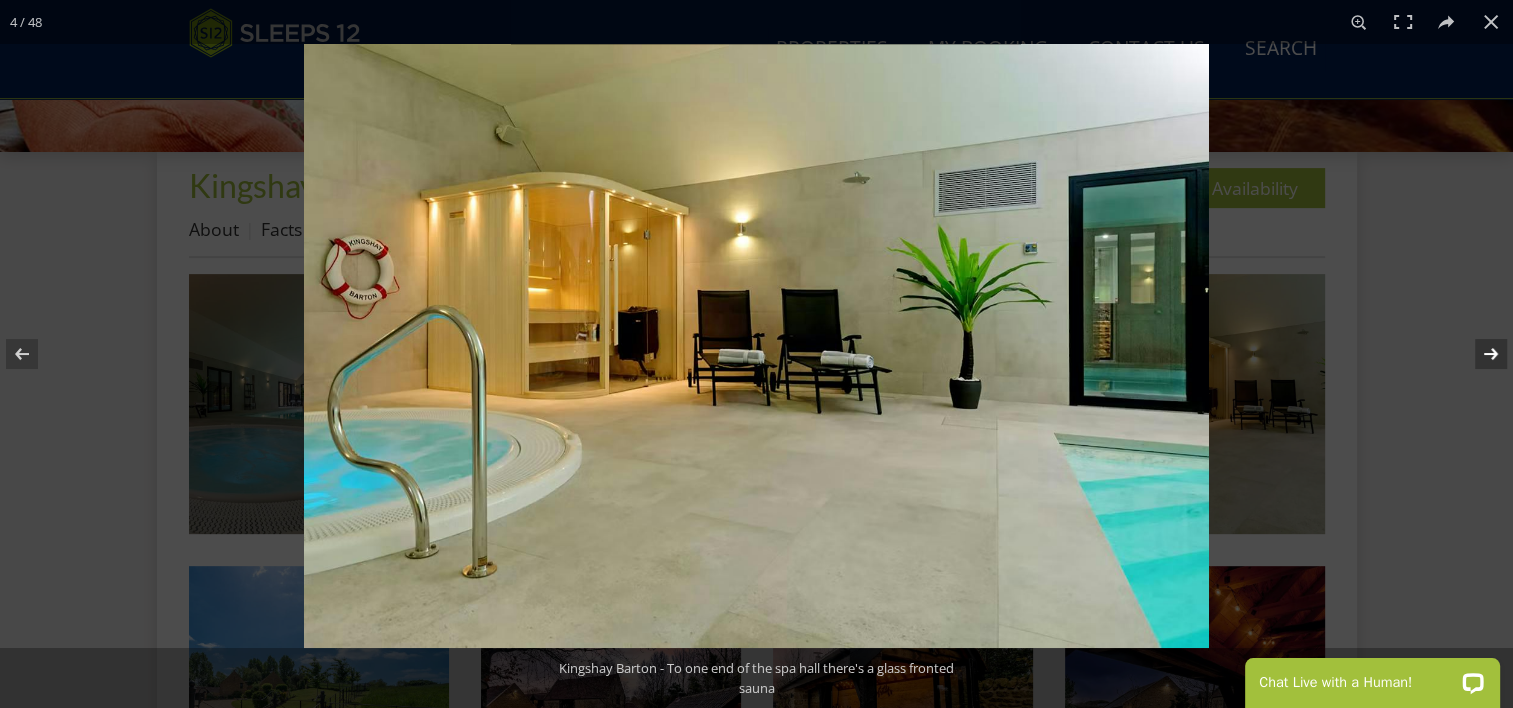 click at bounding box center (1478, 354) 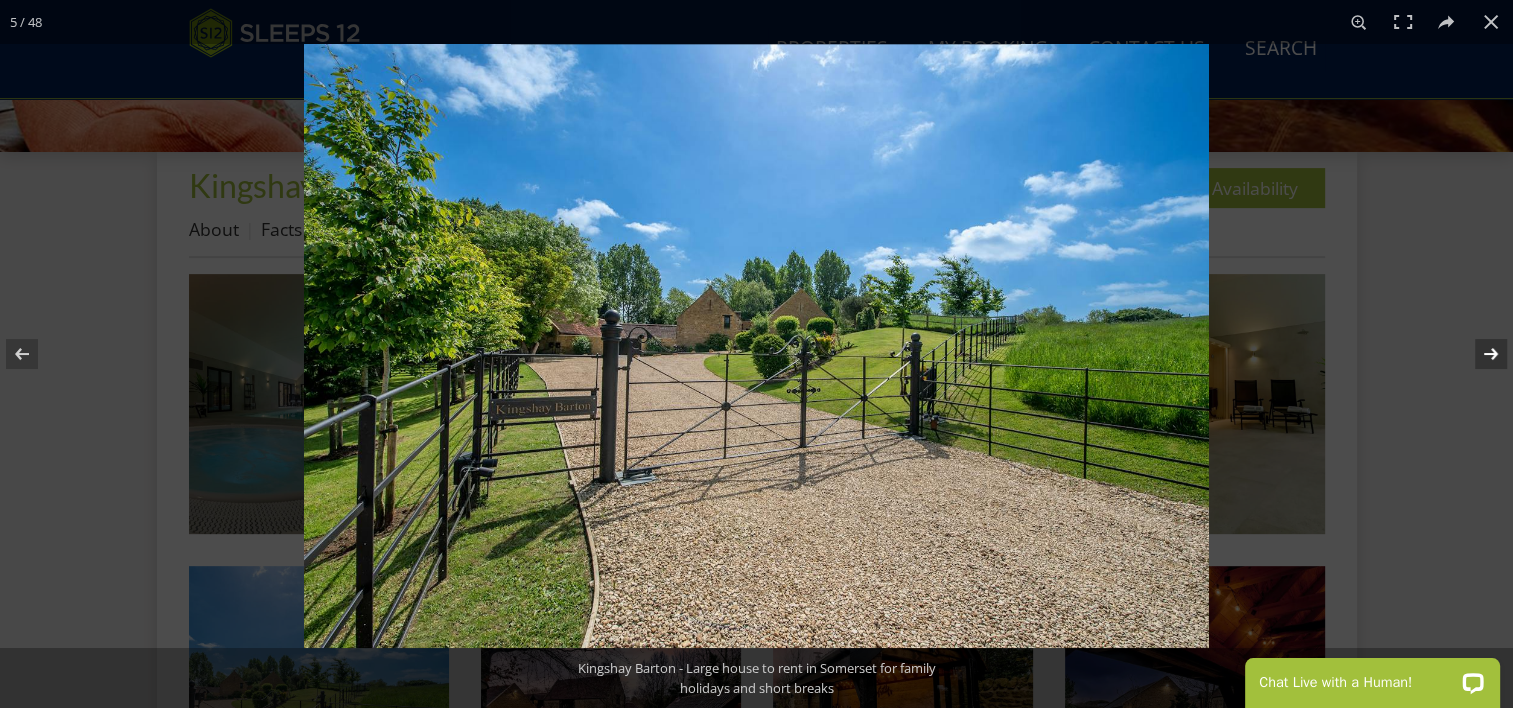 click at bounding box center [1478, 354] 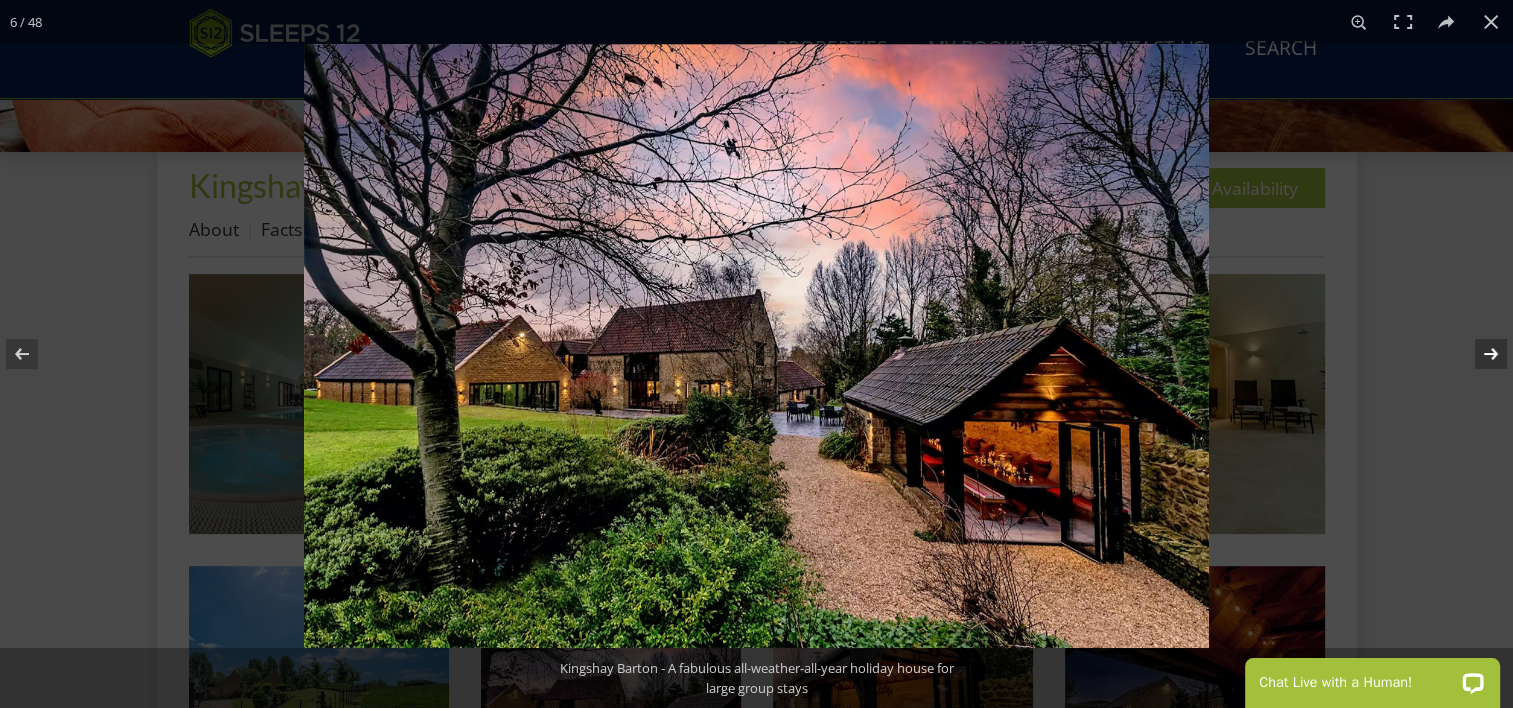 click at bounding box center (1478, 354) 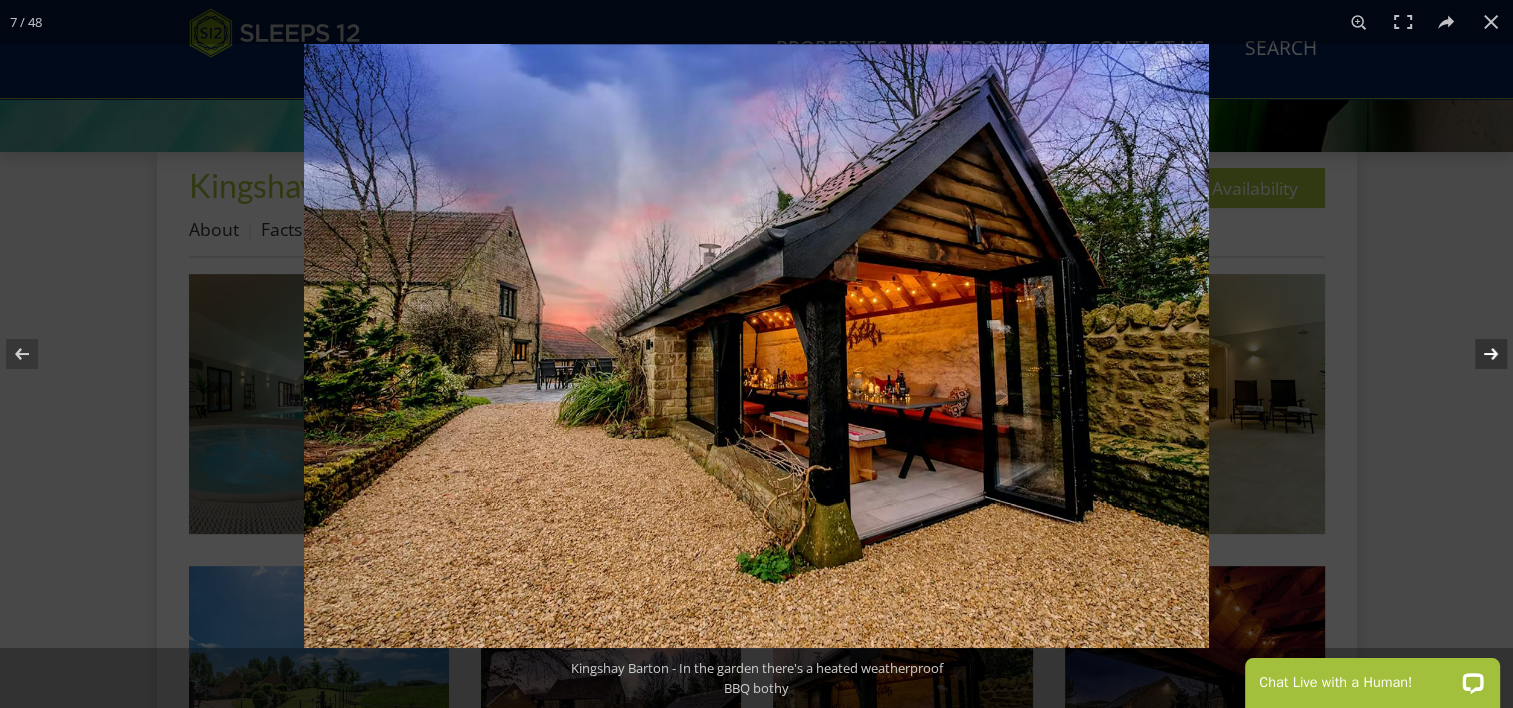 click at bounding box center [1478, 354] 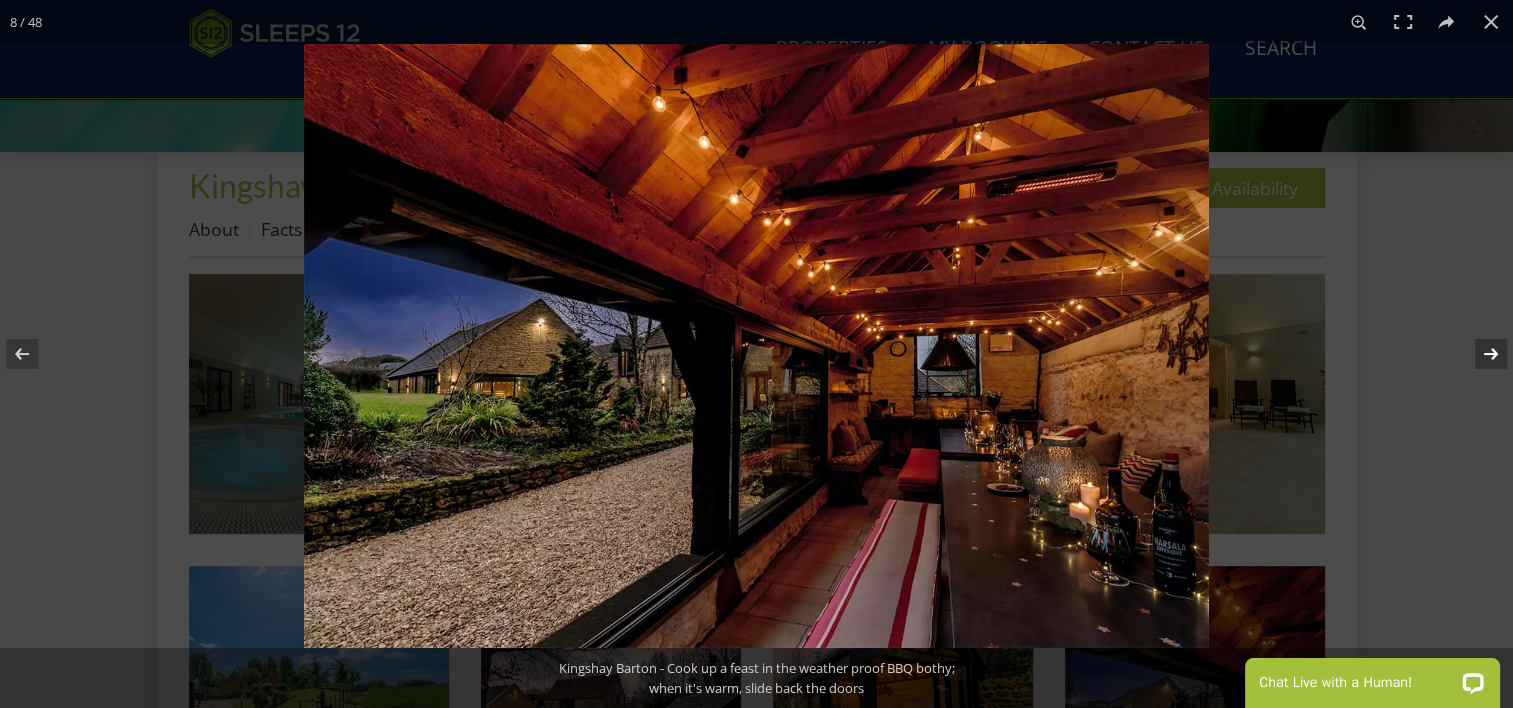 click at bounding box center [1478, 354] 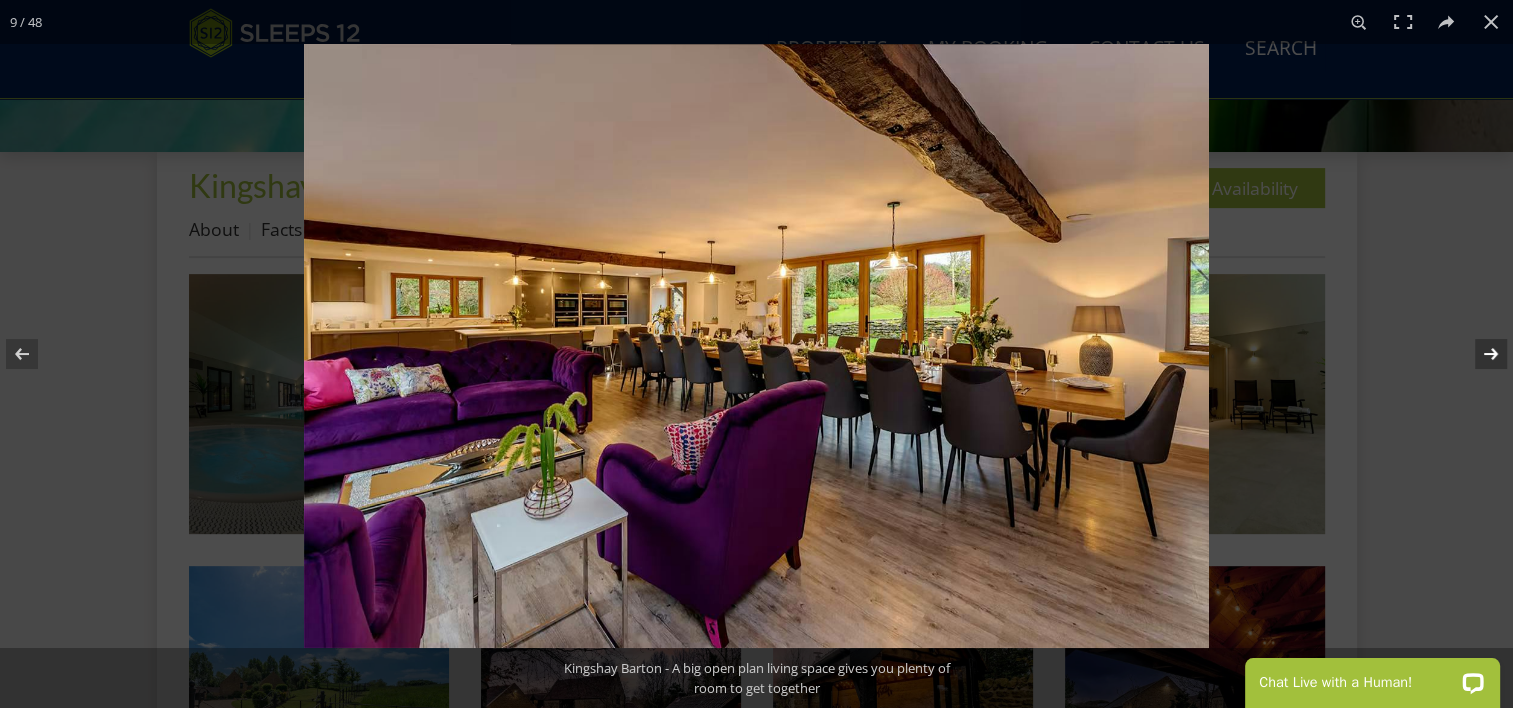 click at bounding box center [1478, 354] 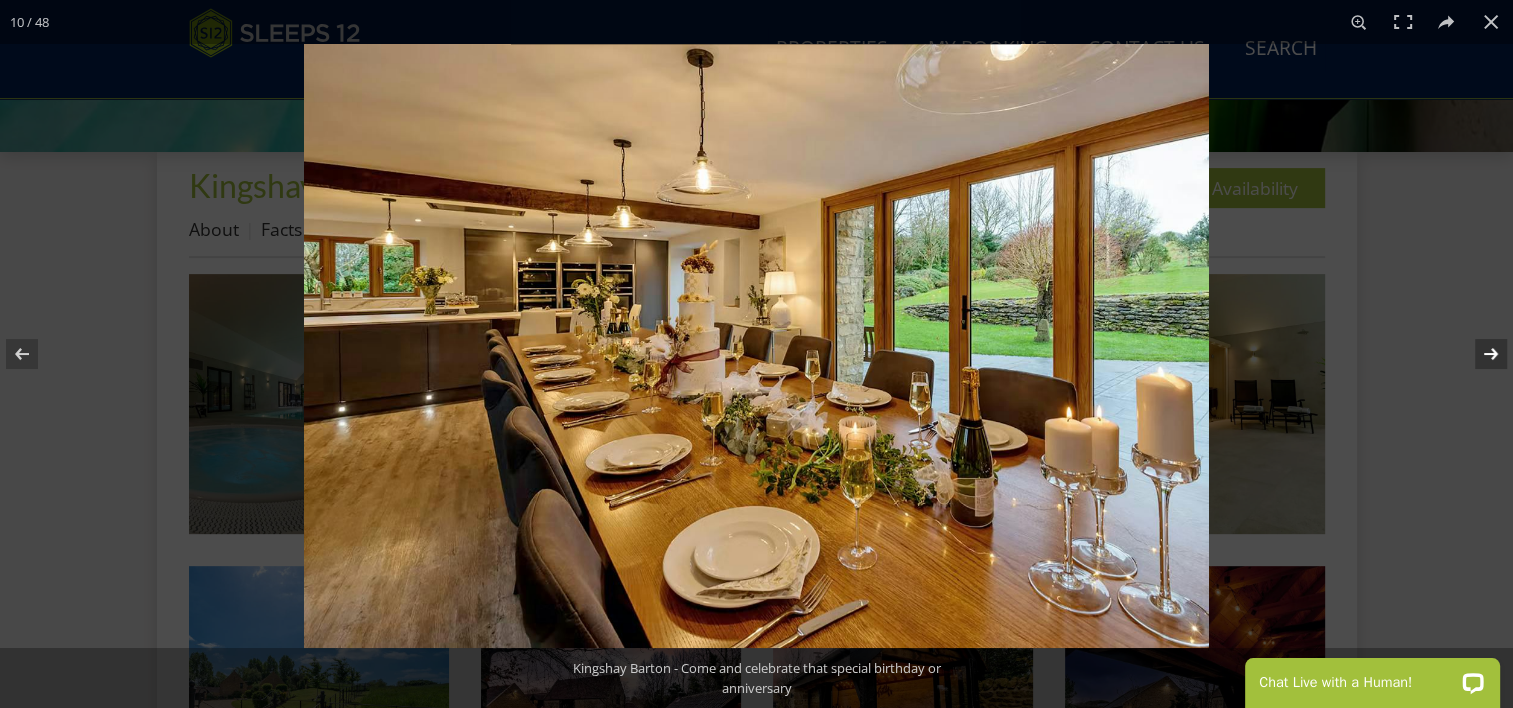 click at bounding box center [1478, 354] 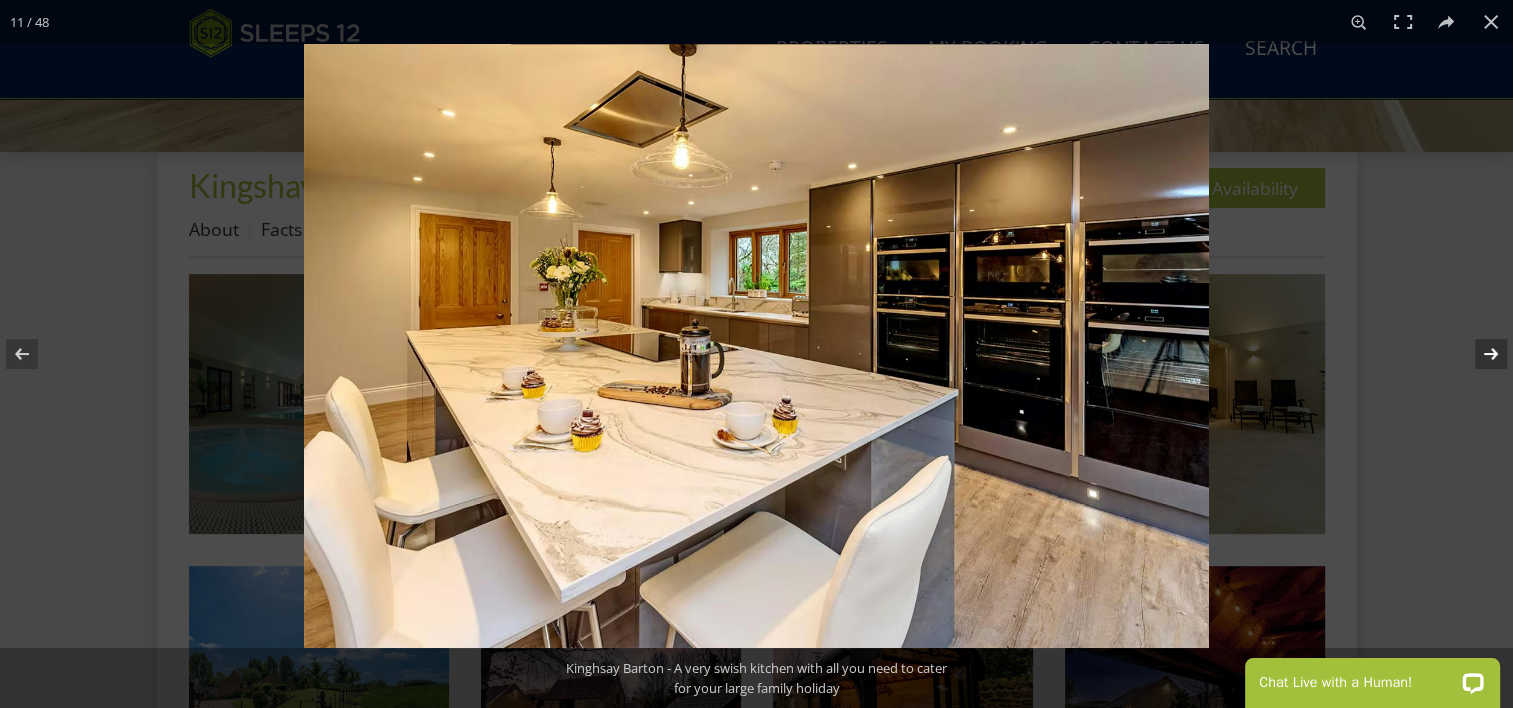 click at bounding box center (1478, 354) 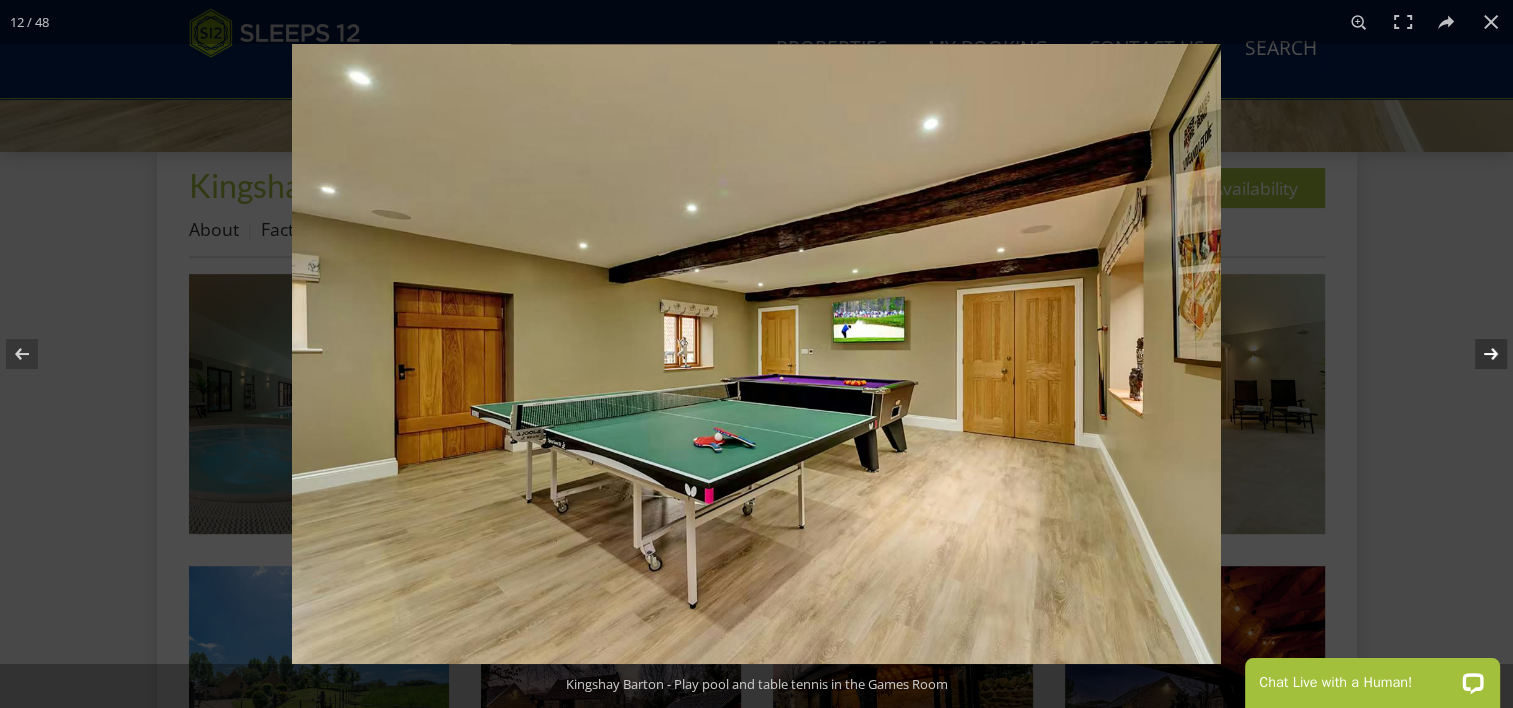click at bounding box center [1478, 354] 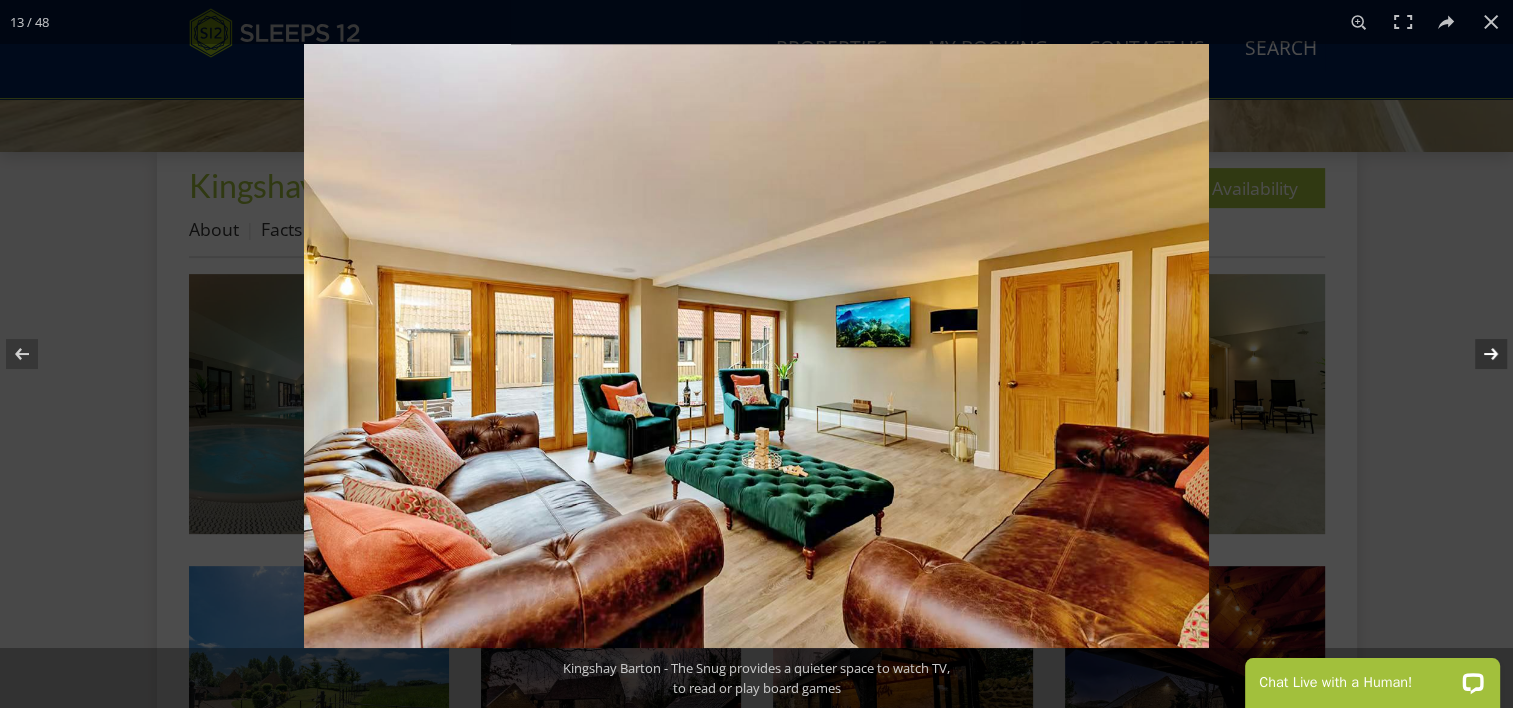 click at bounding box center [1478, 354] 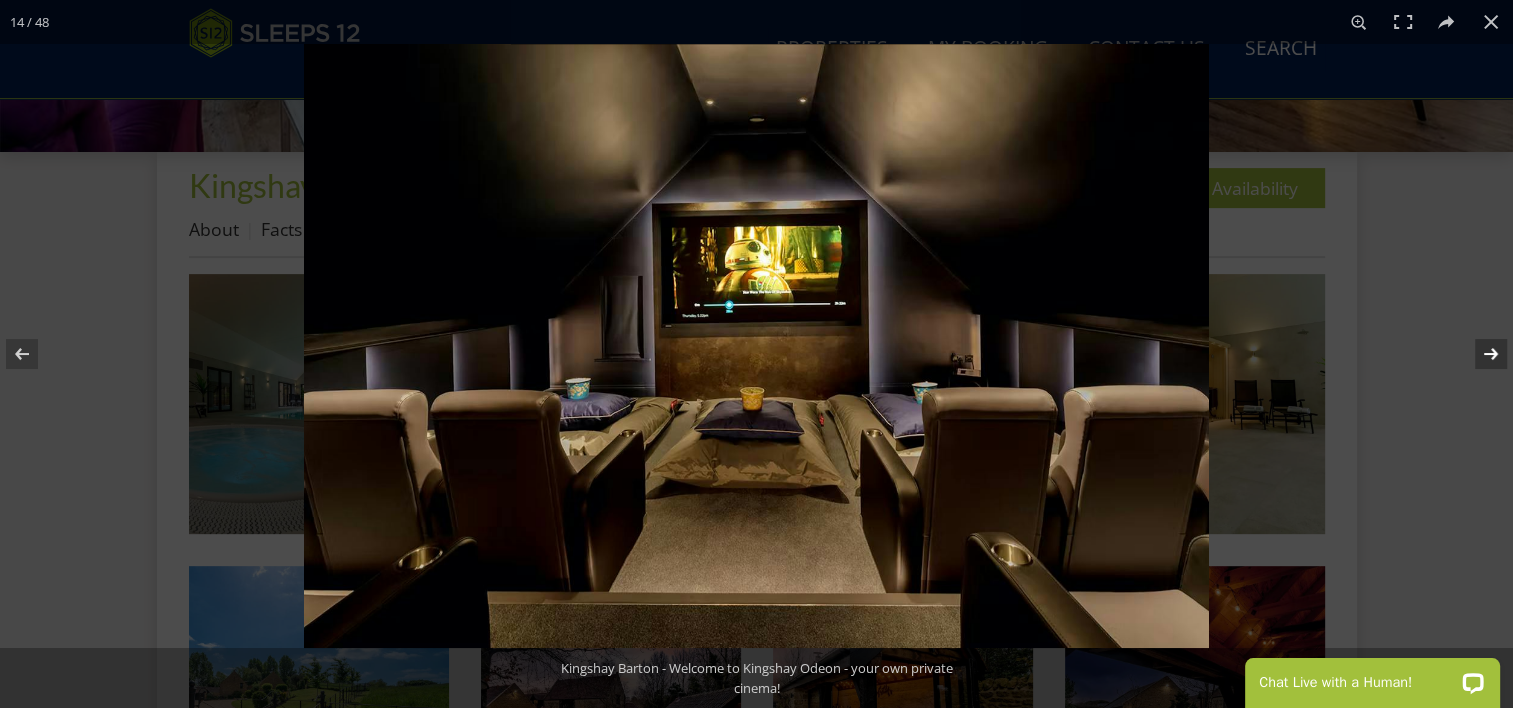 click at bounding box center [1478, 354] 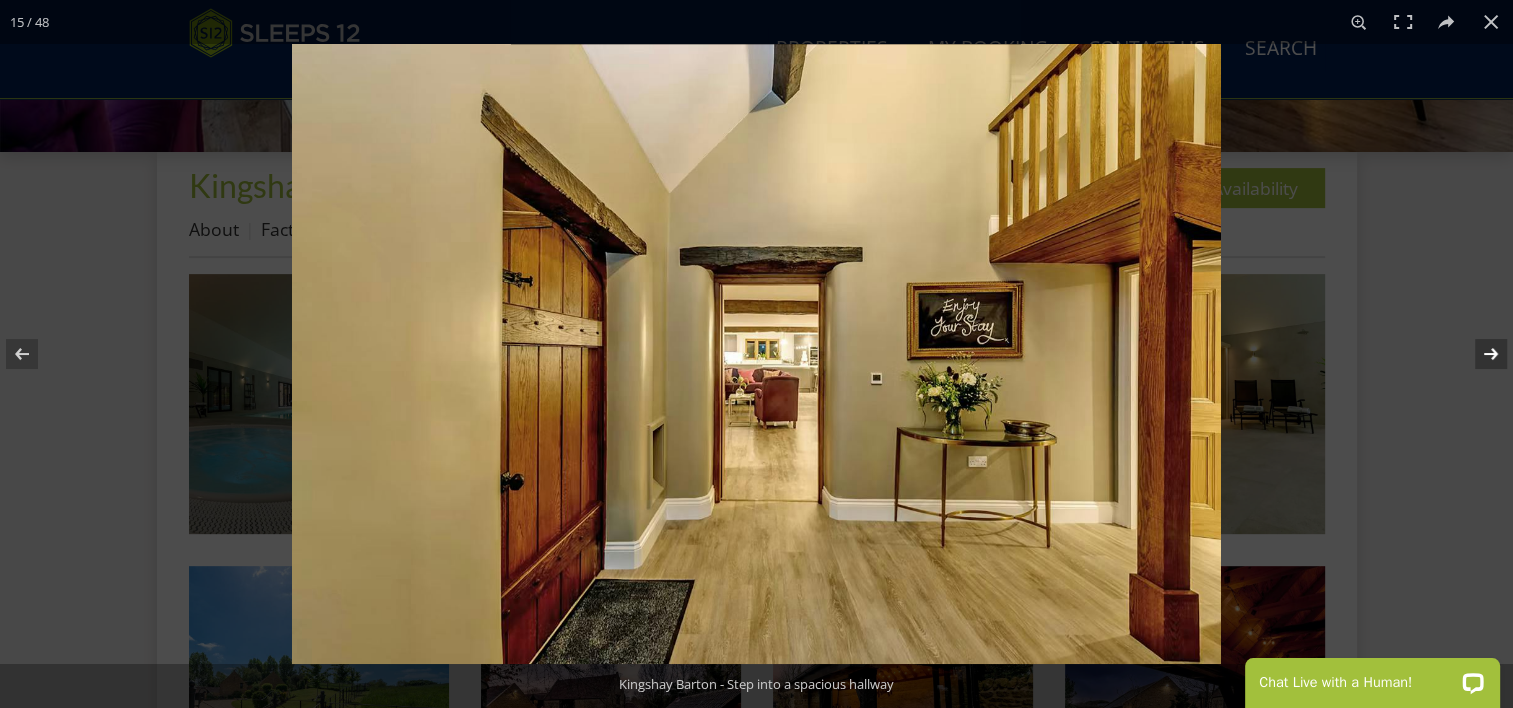 click at bounding box center (1478, 354) 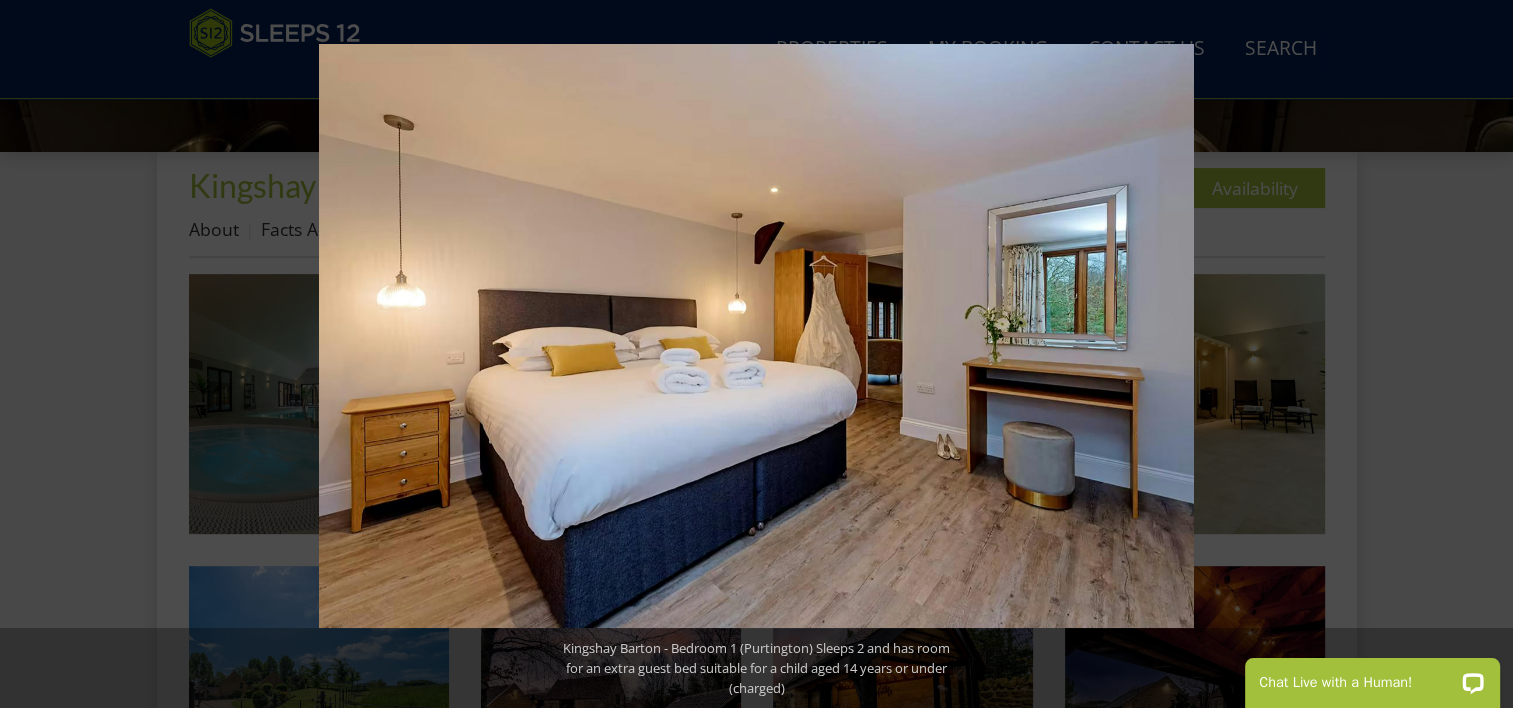 click at bounding box center (1478, 354) 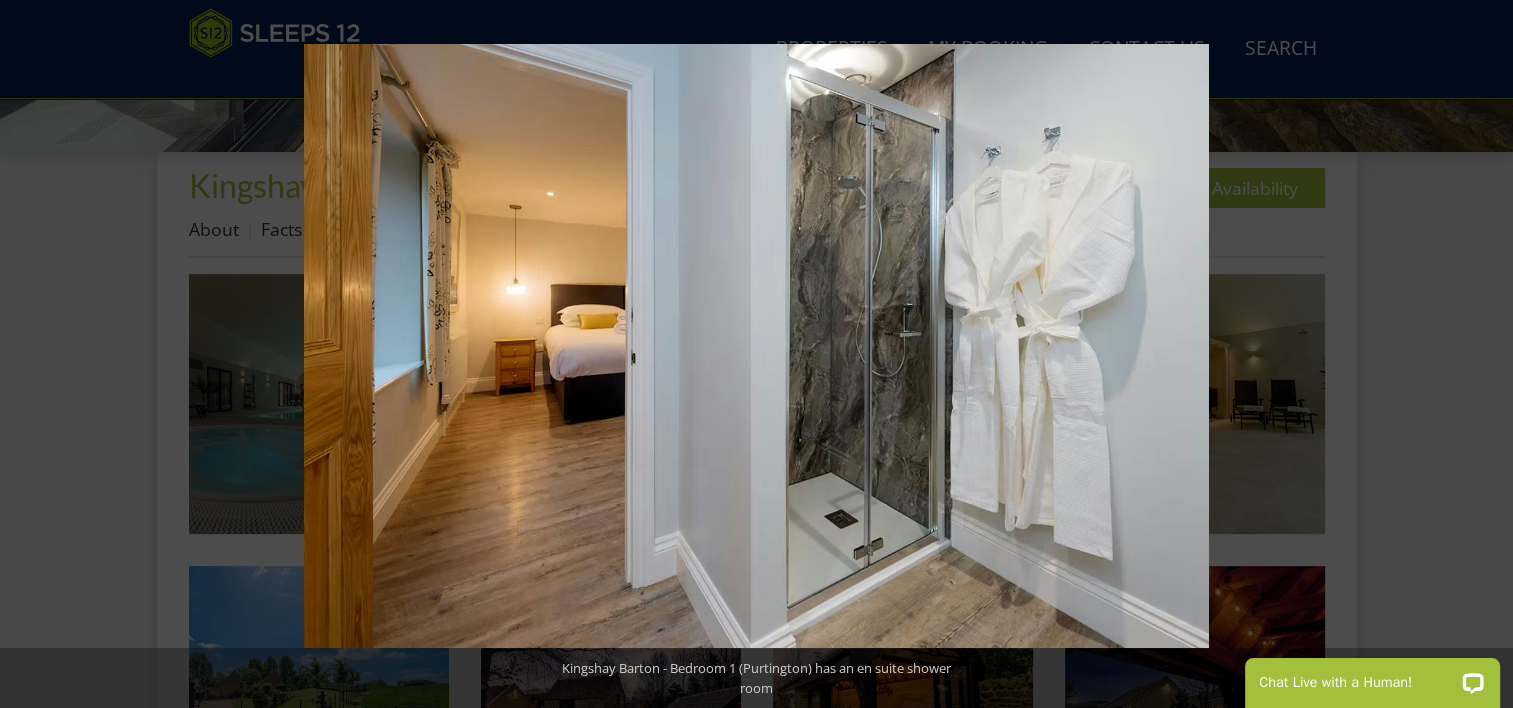 click at bounding box center [1478, 354] 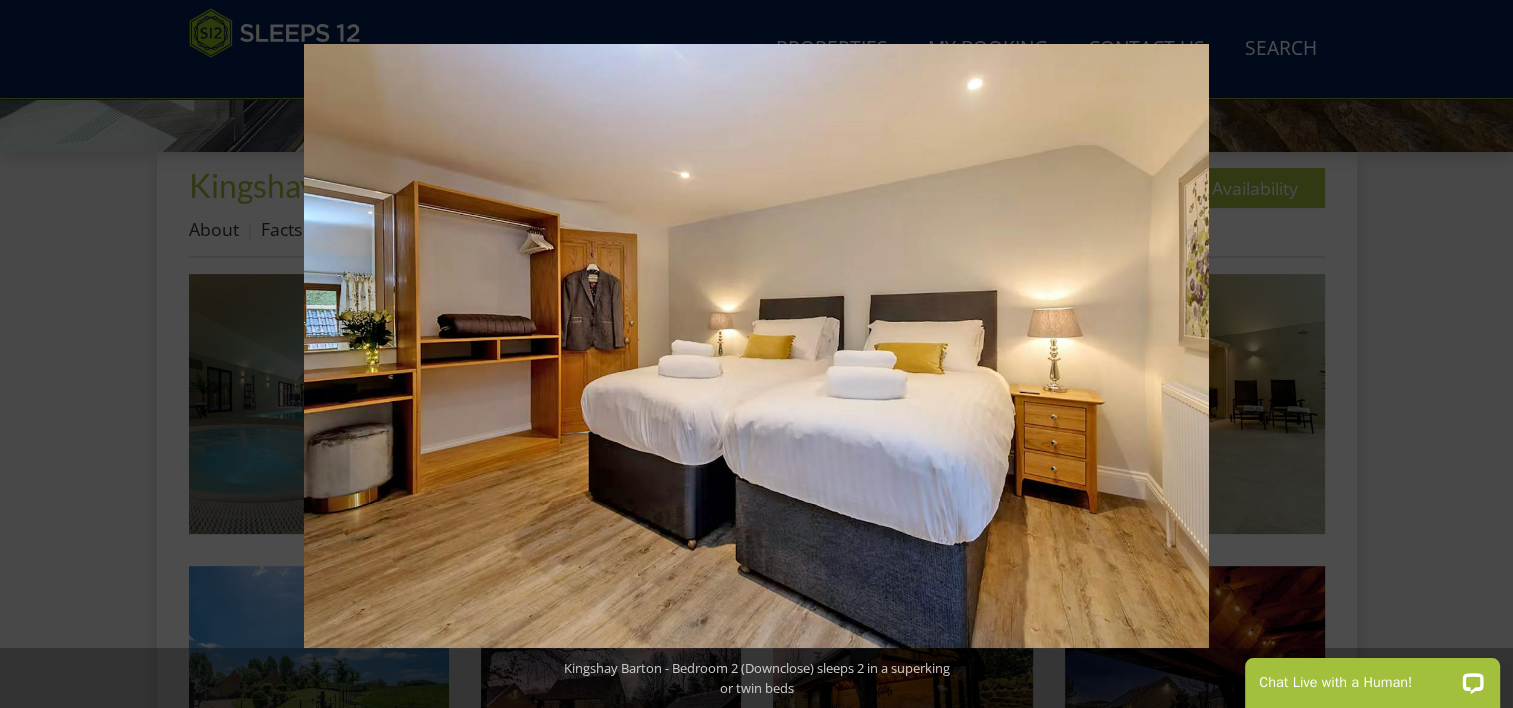click at bounding box center [1478, 354] 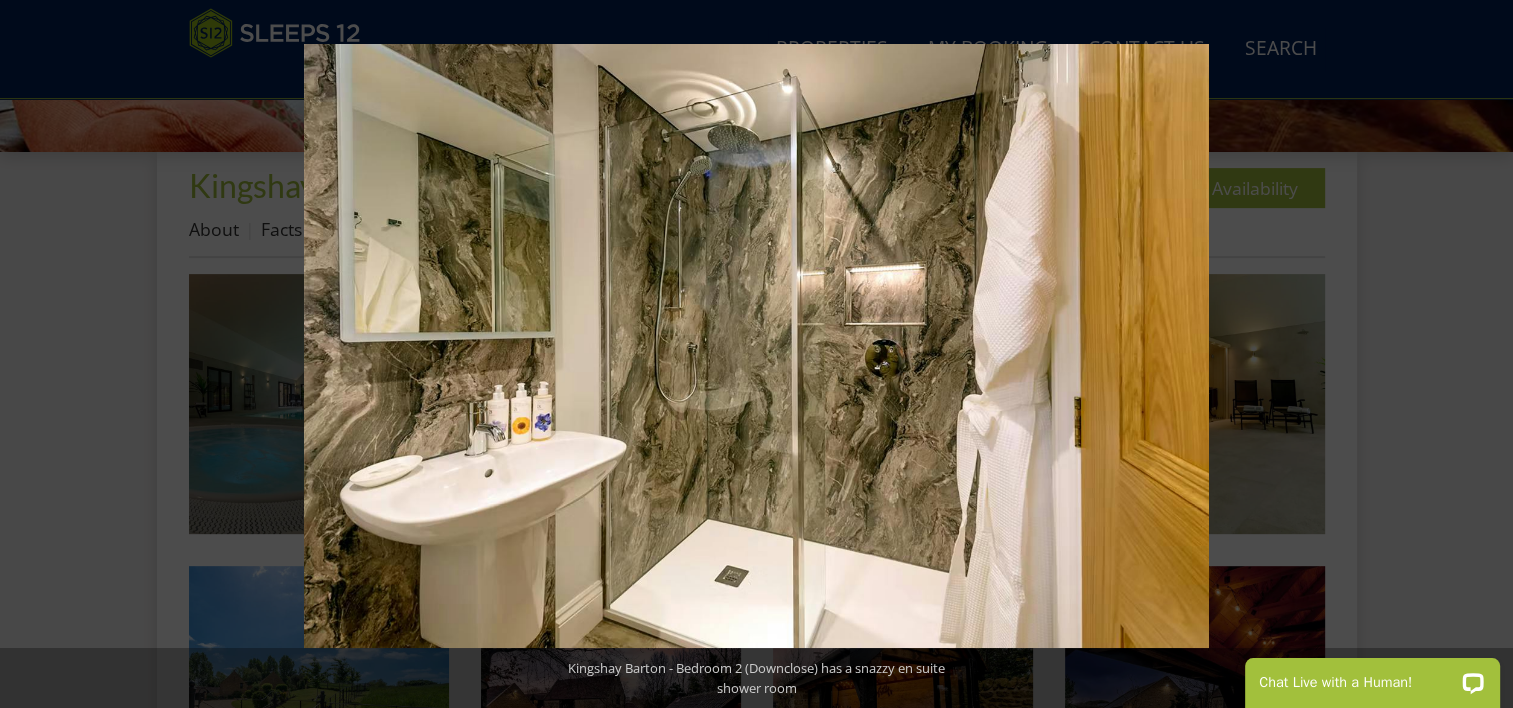 click at bounding box center (1478, 354) 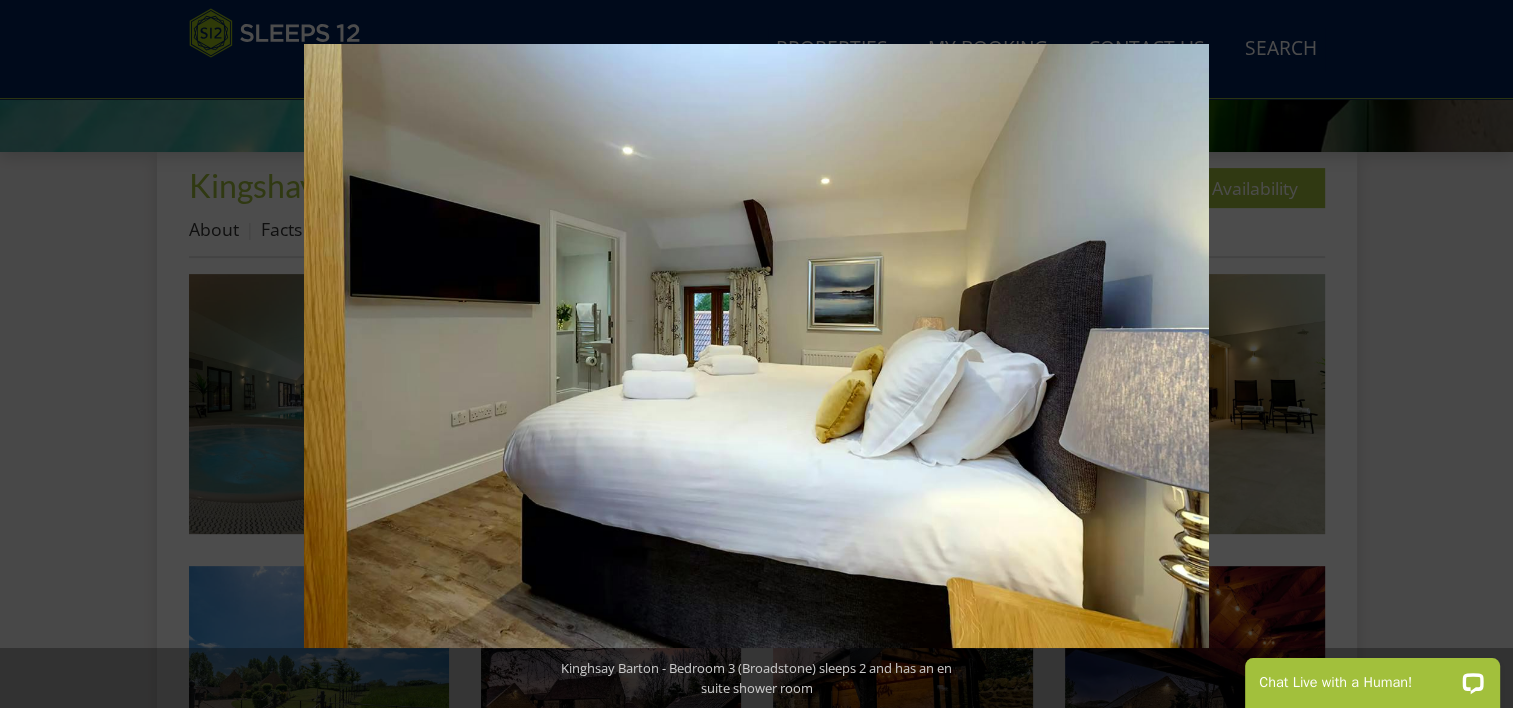 click at bounding box center (1478, 354) 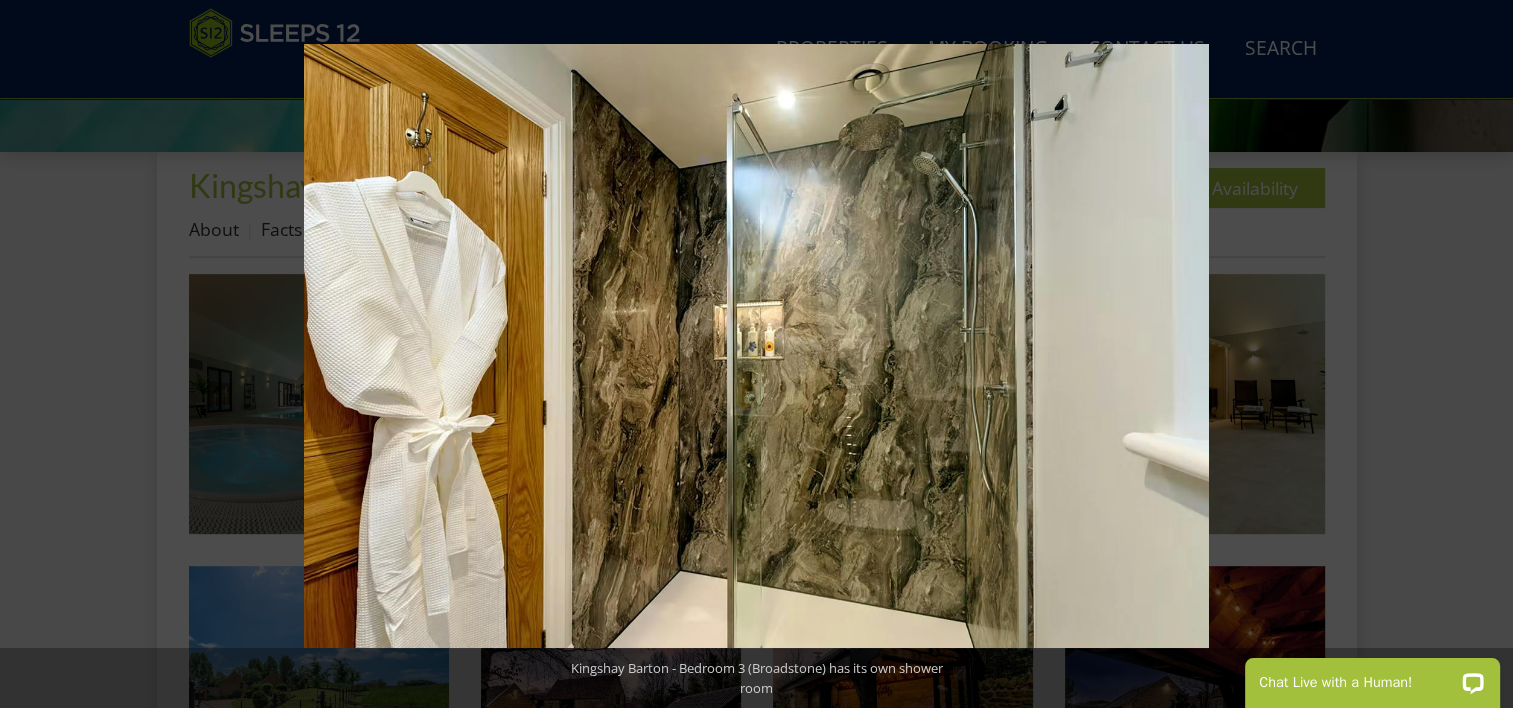 click at bounding box center [1478, 354] 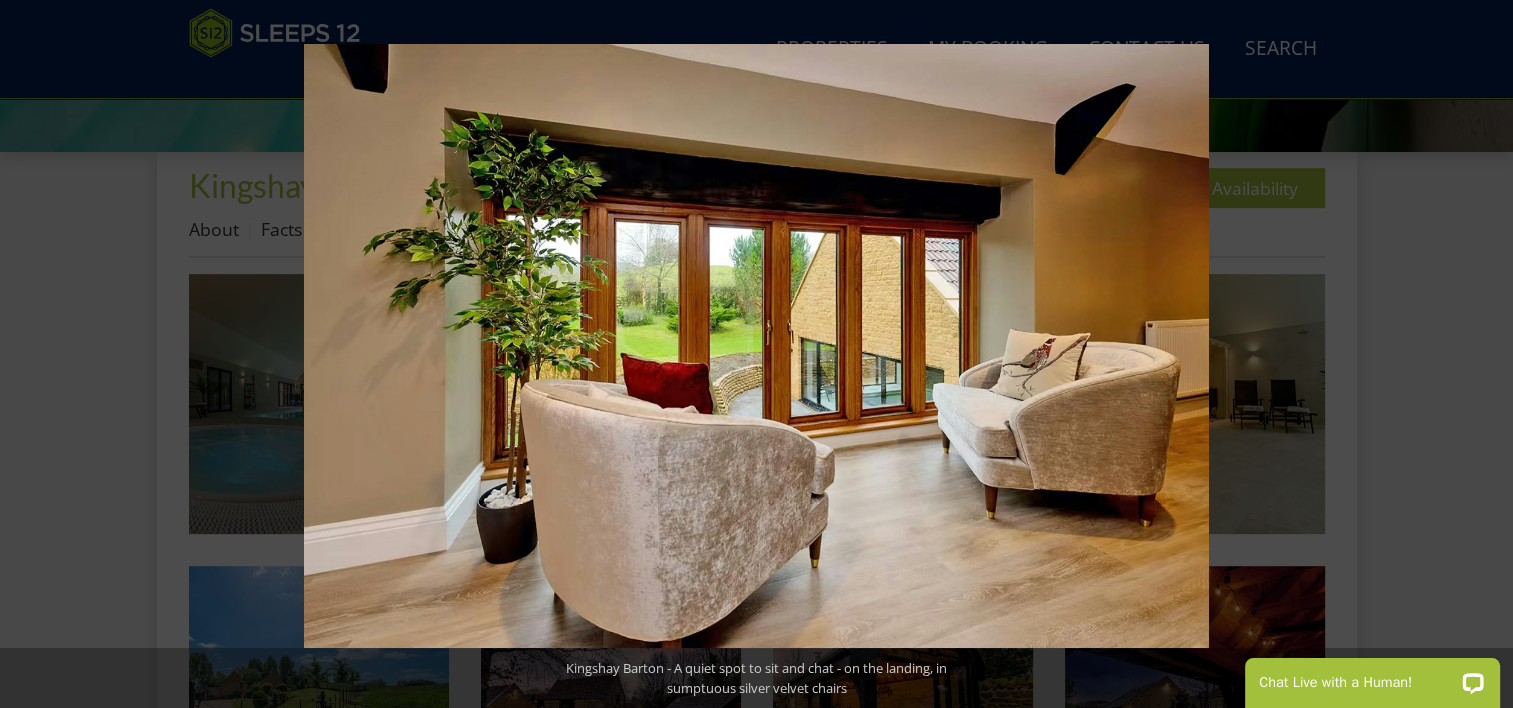 click at bounding box center [1478, 354] 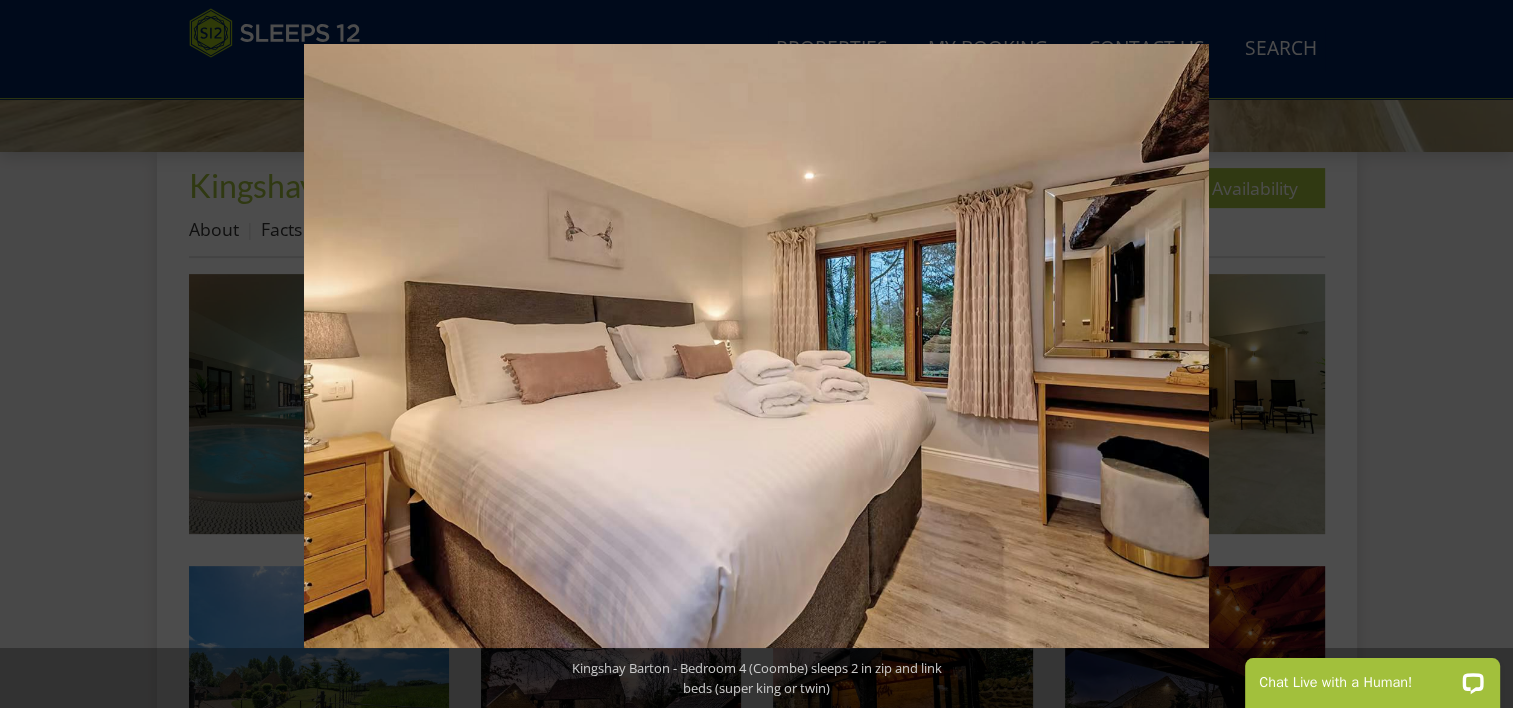 click at bounding box center [1478, 354] 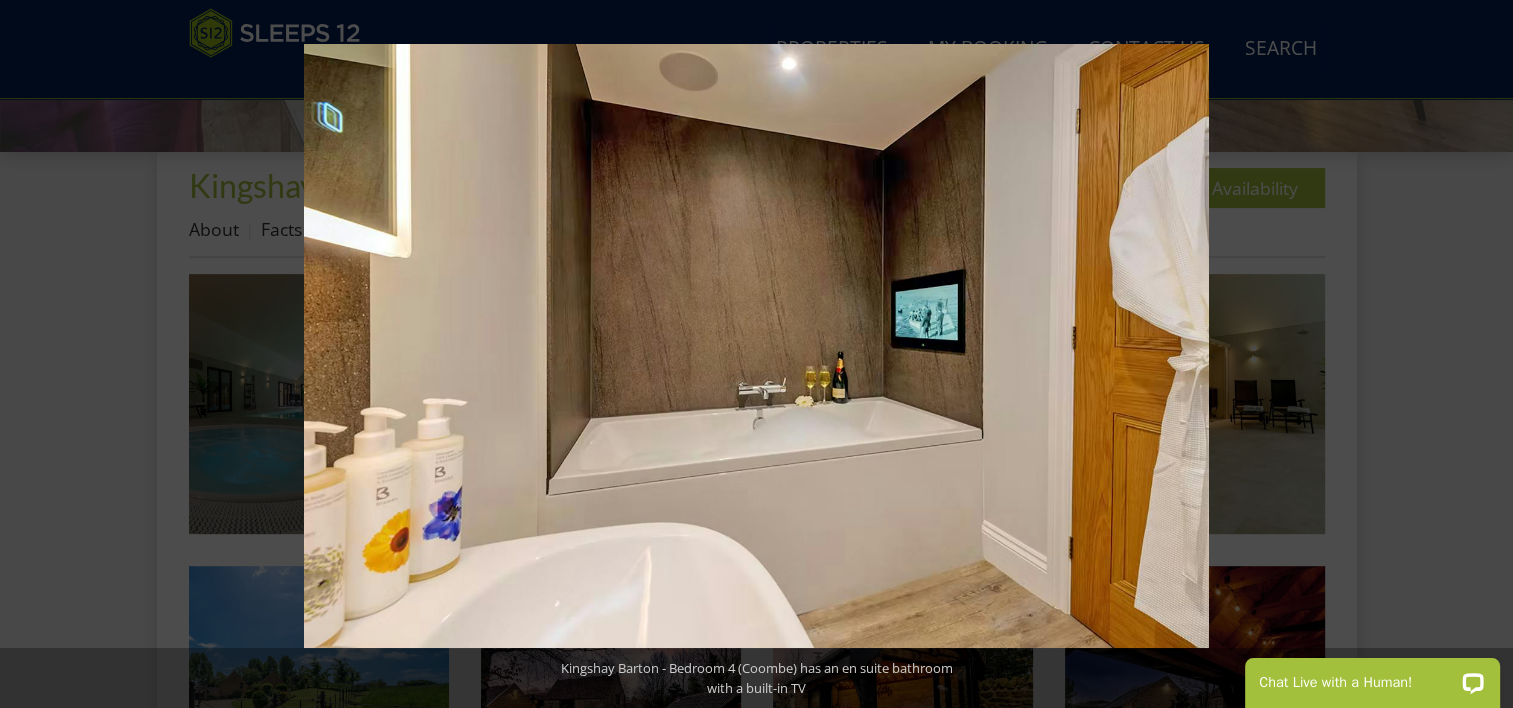 click at bounding box center [1478, 354] 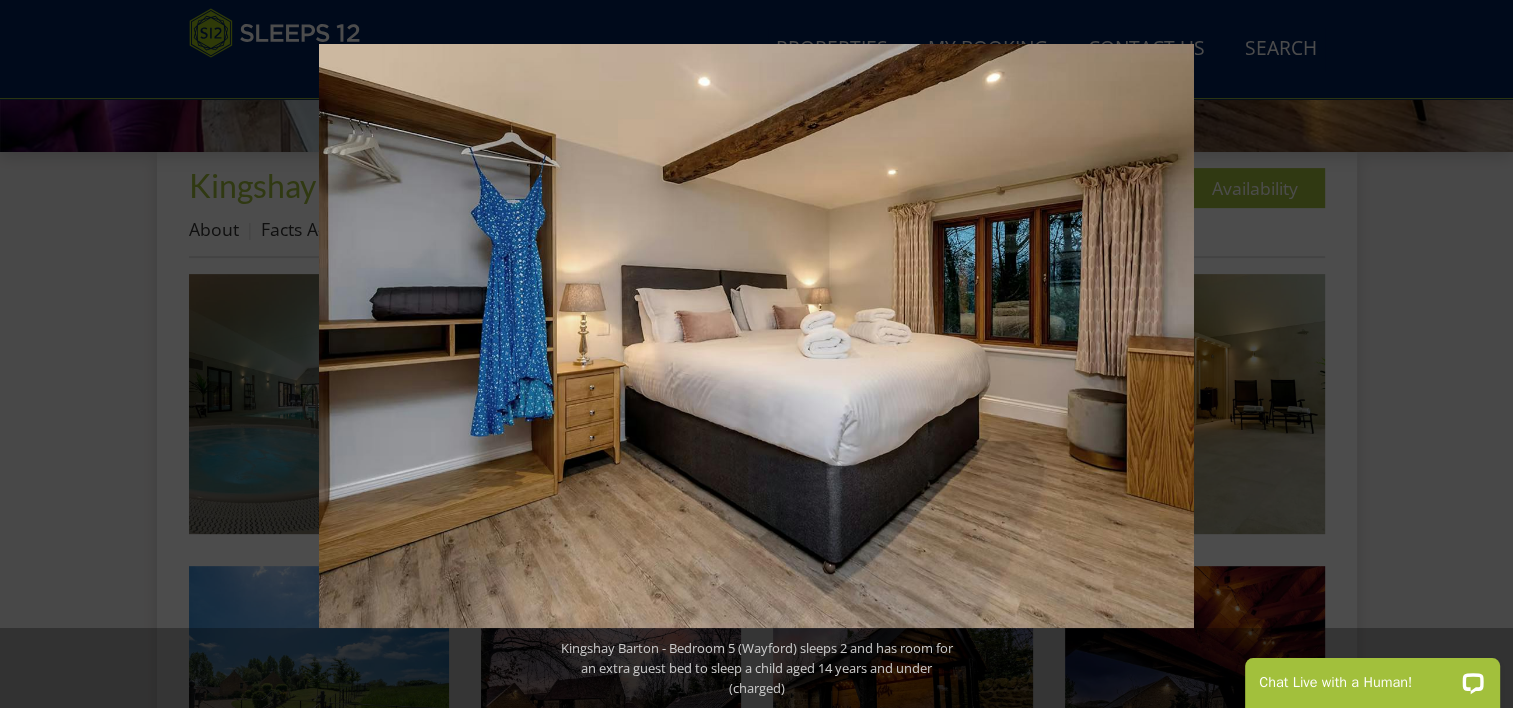 click at bounding box center (1478, 354) 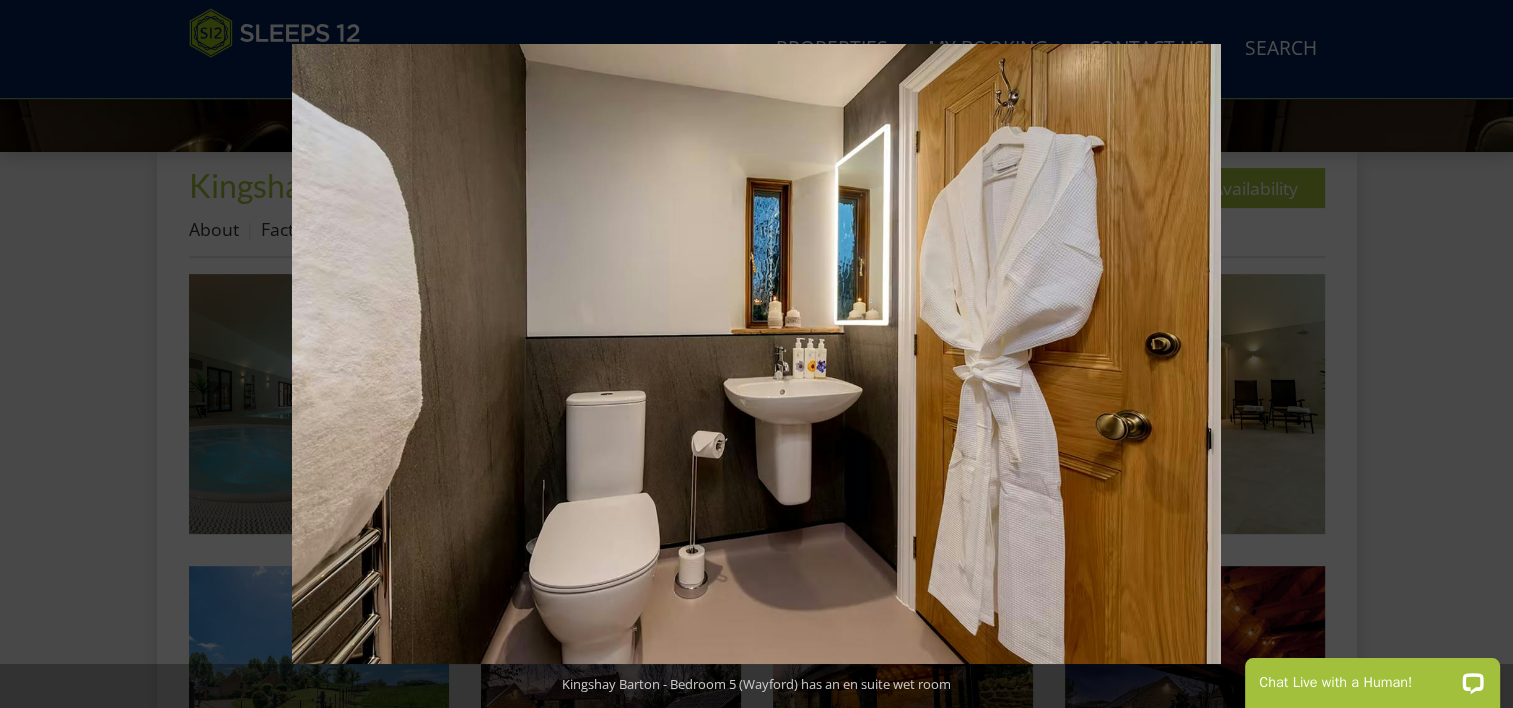 click at bounding box center [1478, 354] 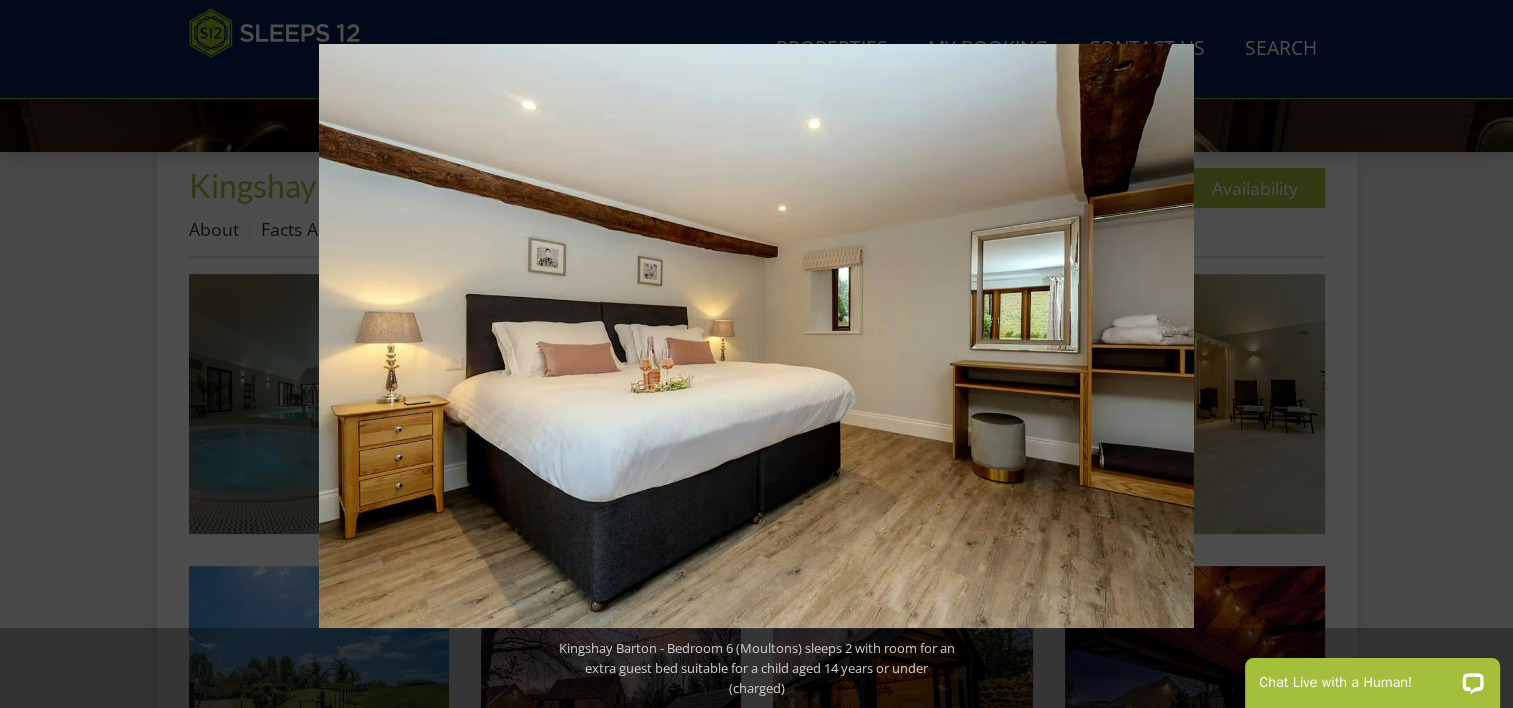 click at bounding box center (1478, 354) 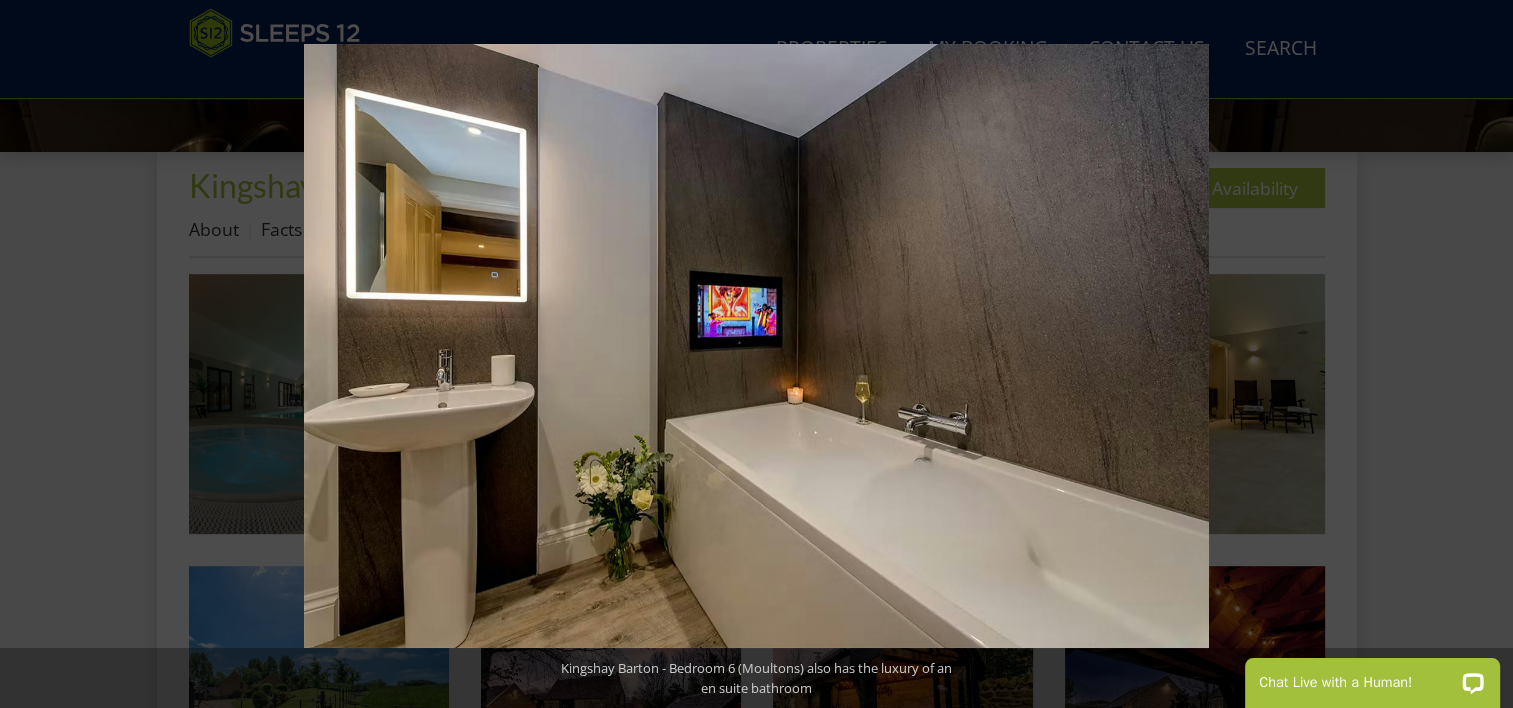 click at bounding box center [1478, 354] 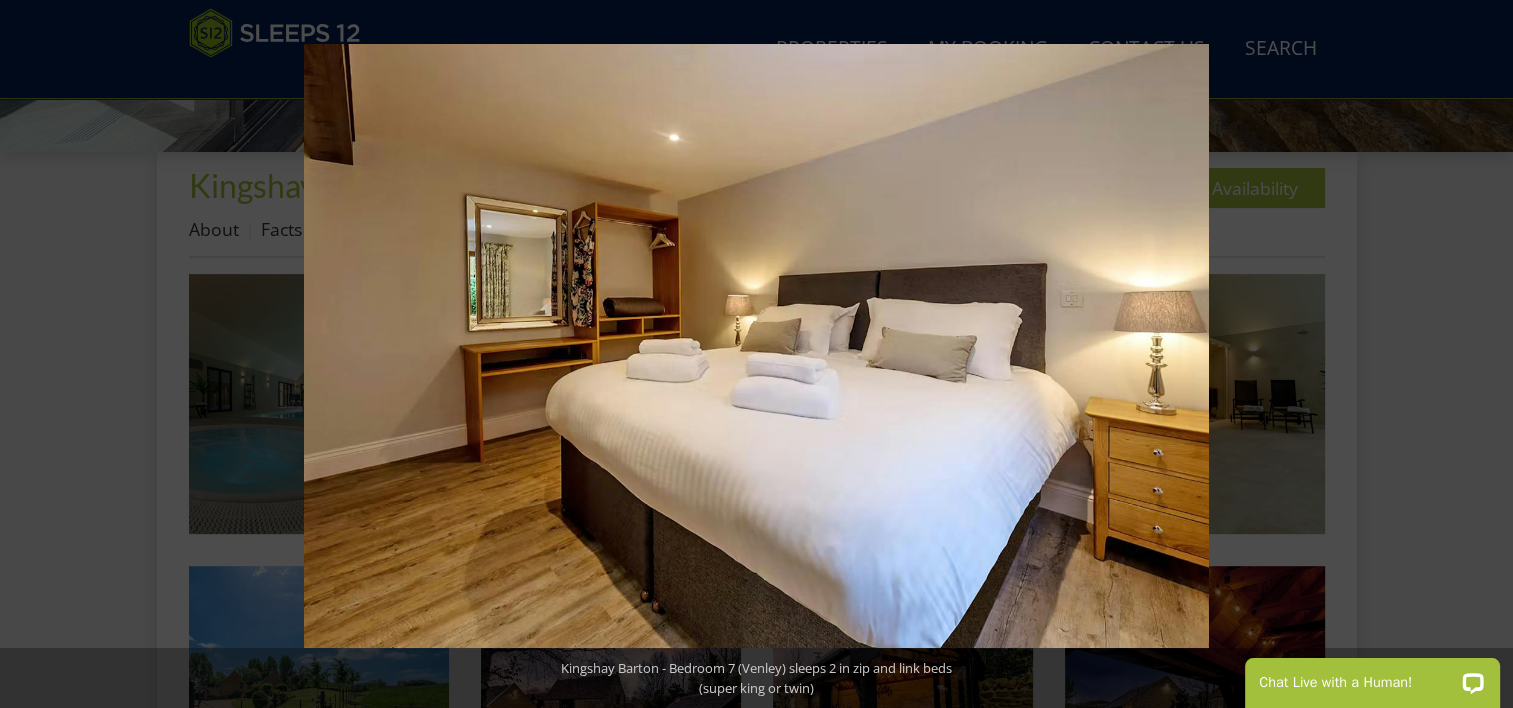 click at bounding box center (1478, 354) 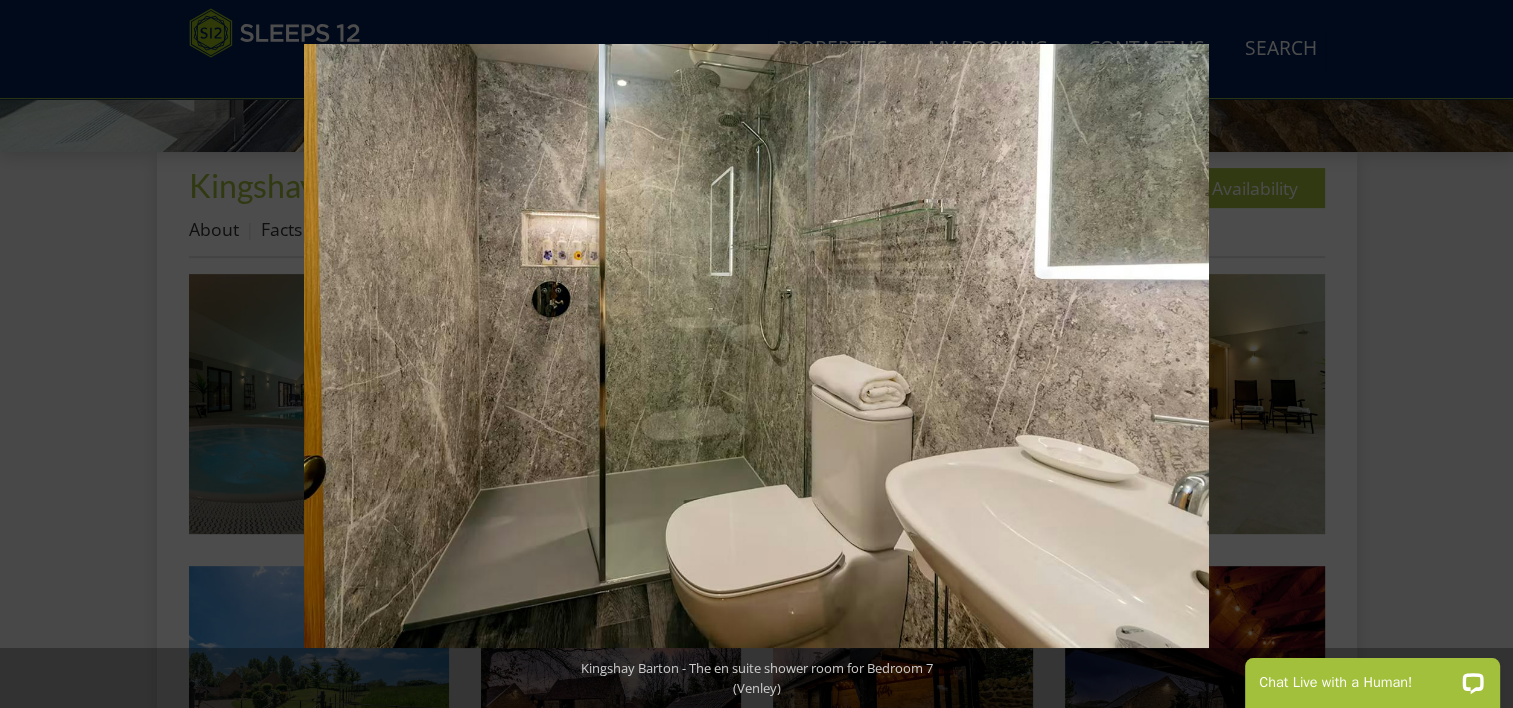 click at bounding box center [1478, 354] 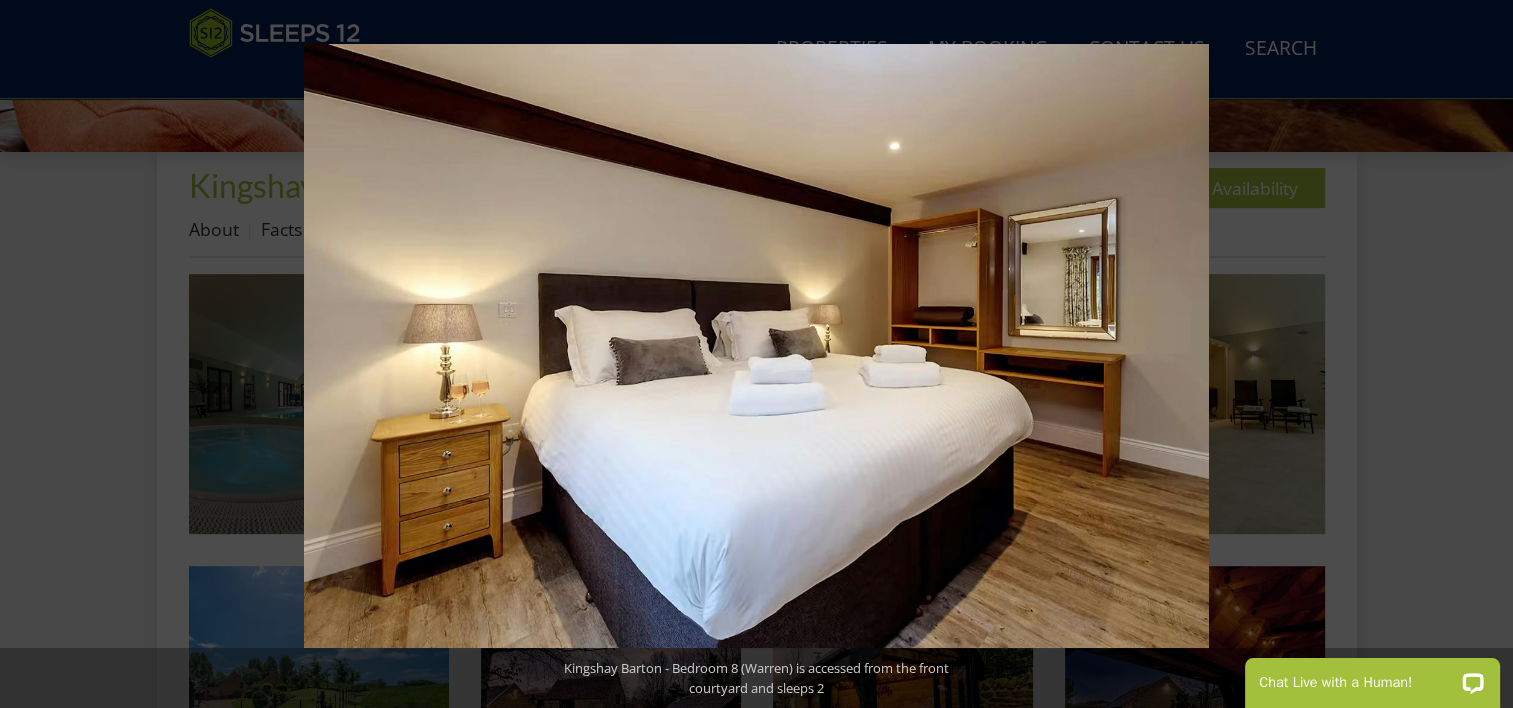 click at bounding box center (1478, 354) 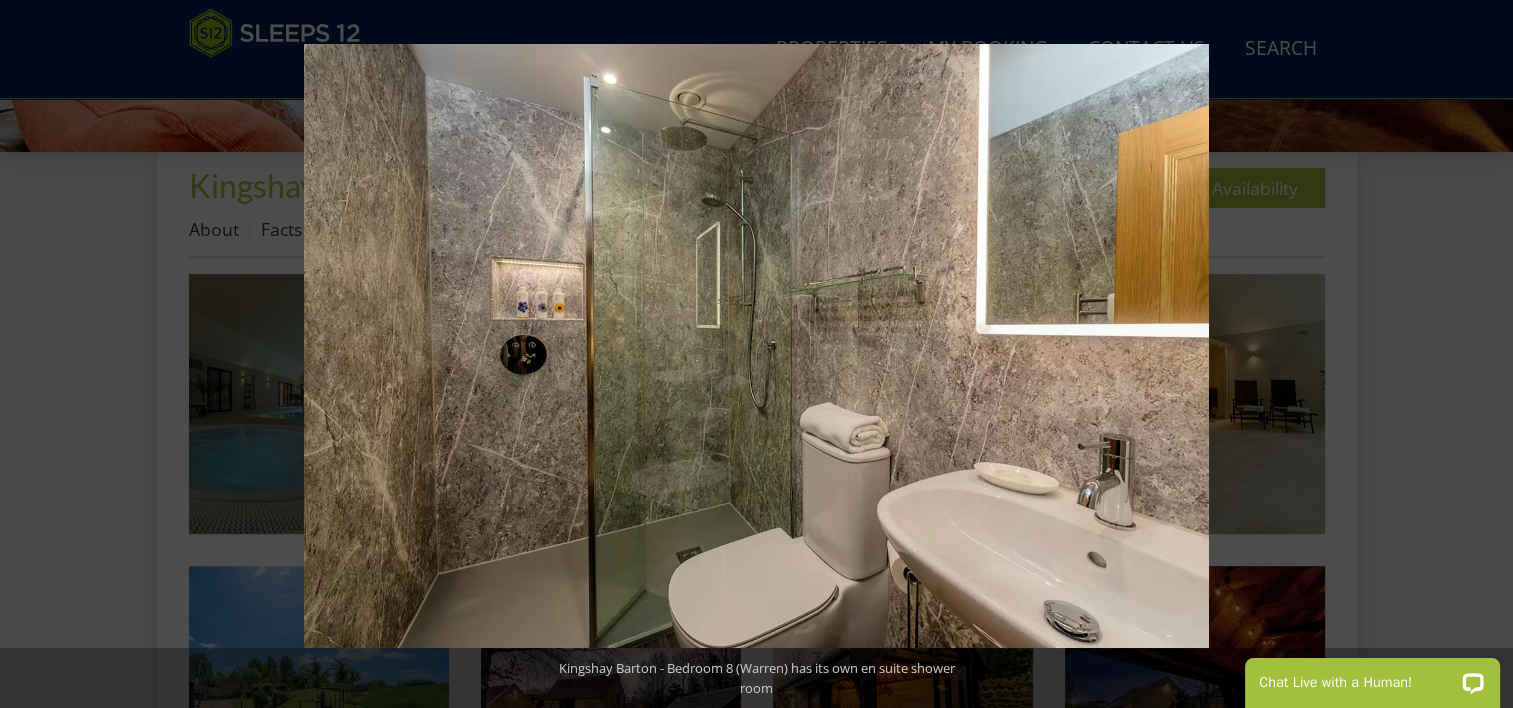 click at bounding box center (1478, 354) 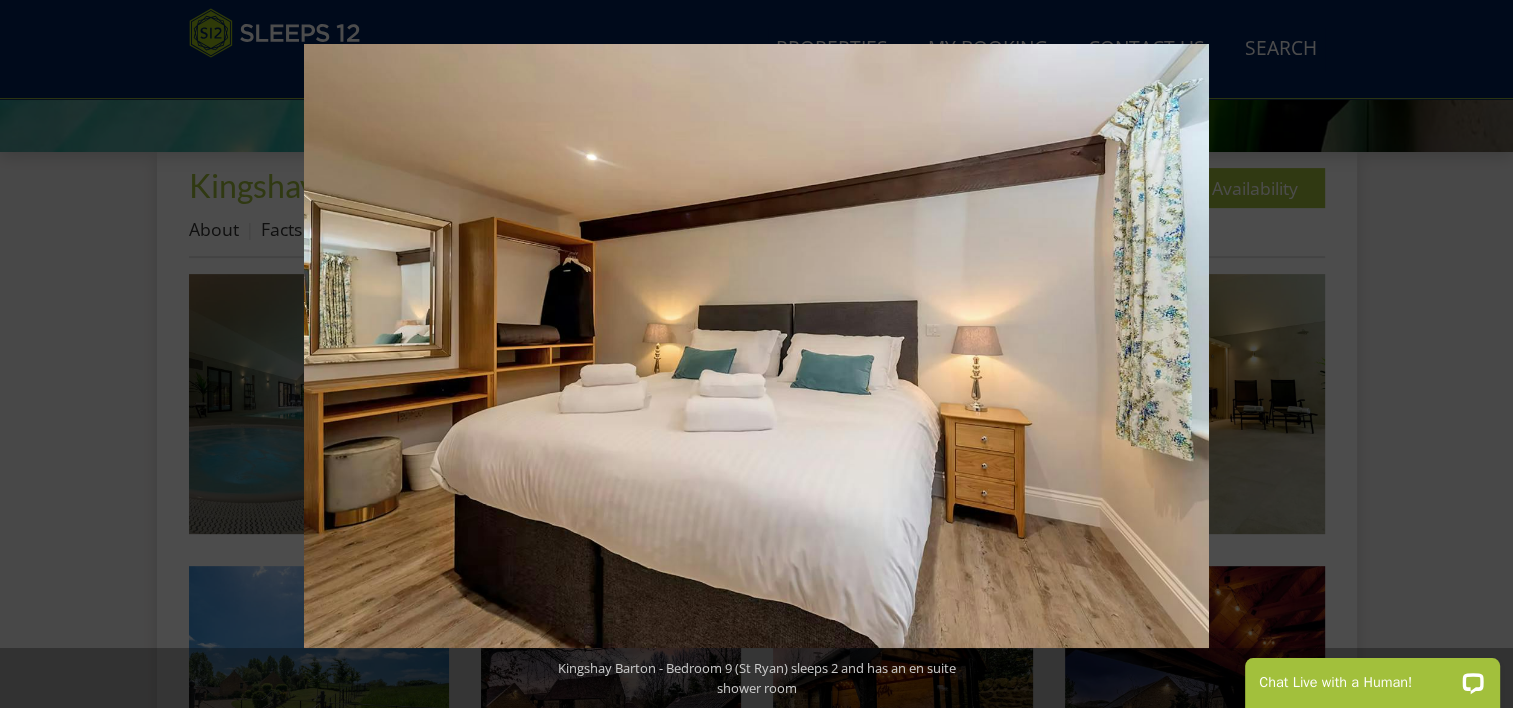 click at bounding box center [1478, 354] 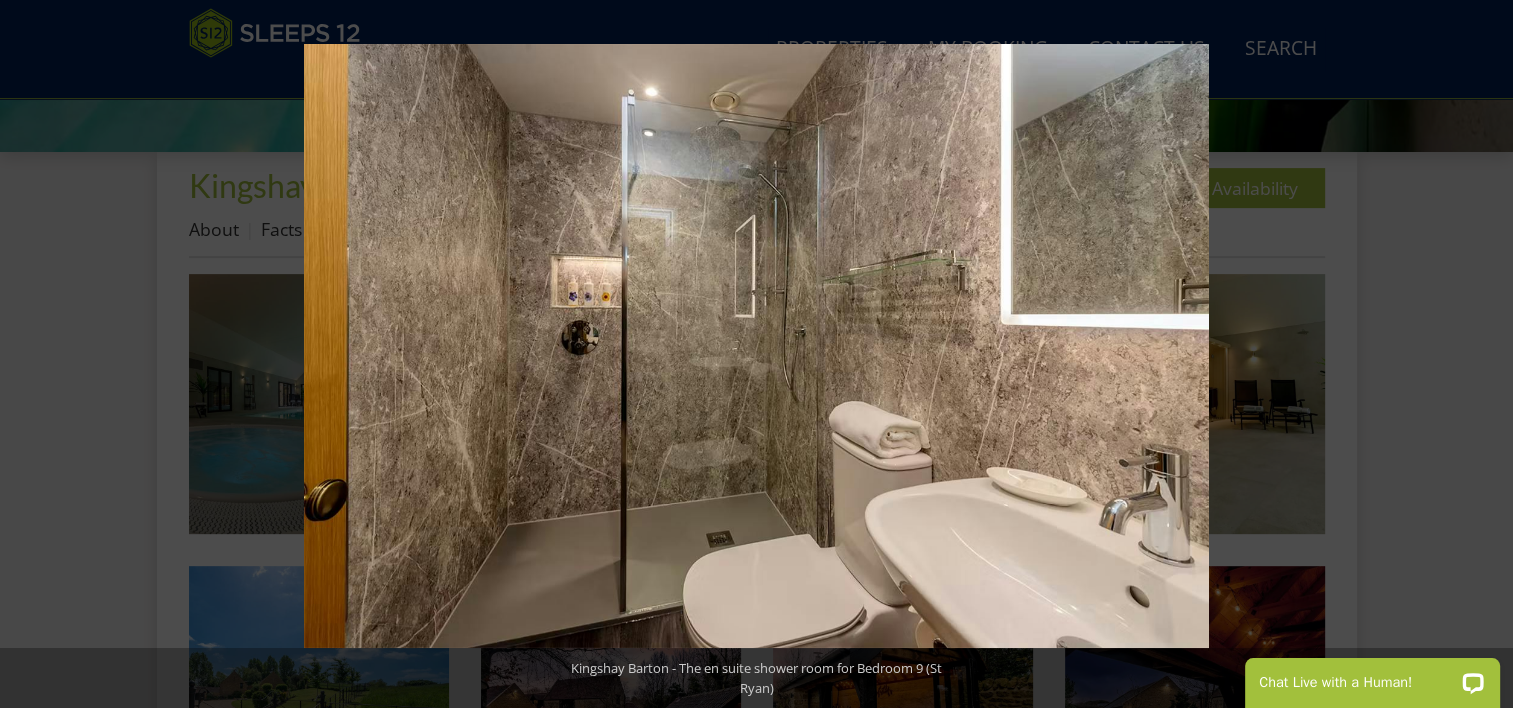 click at bounding box center (1478, 354) 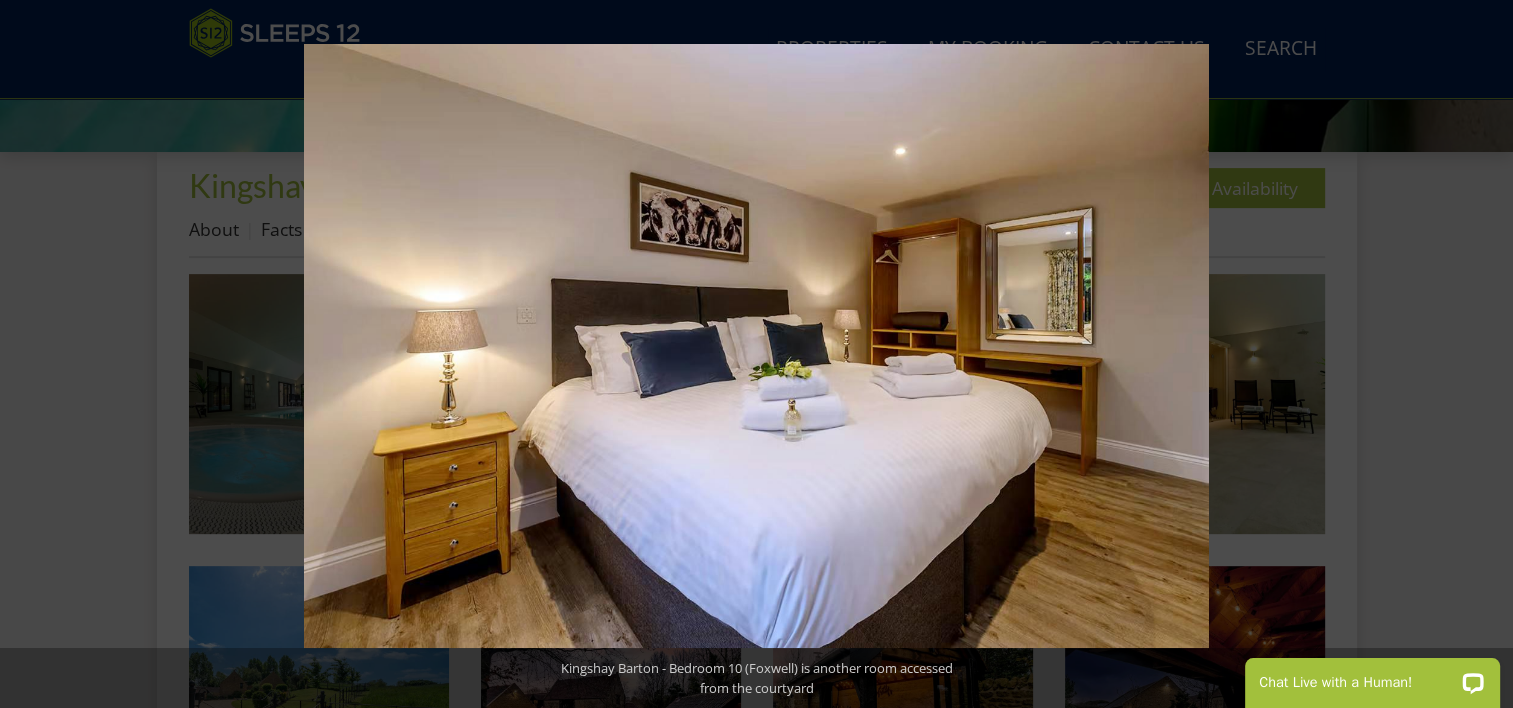 click at bounding box center (1478, 354) 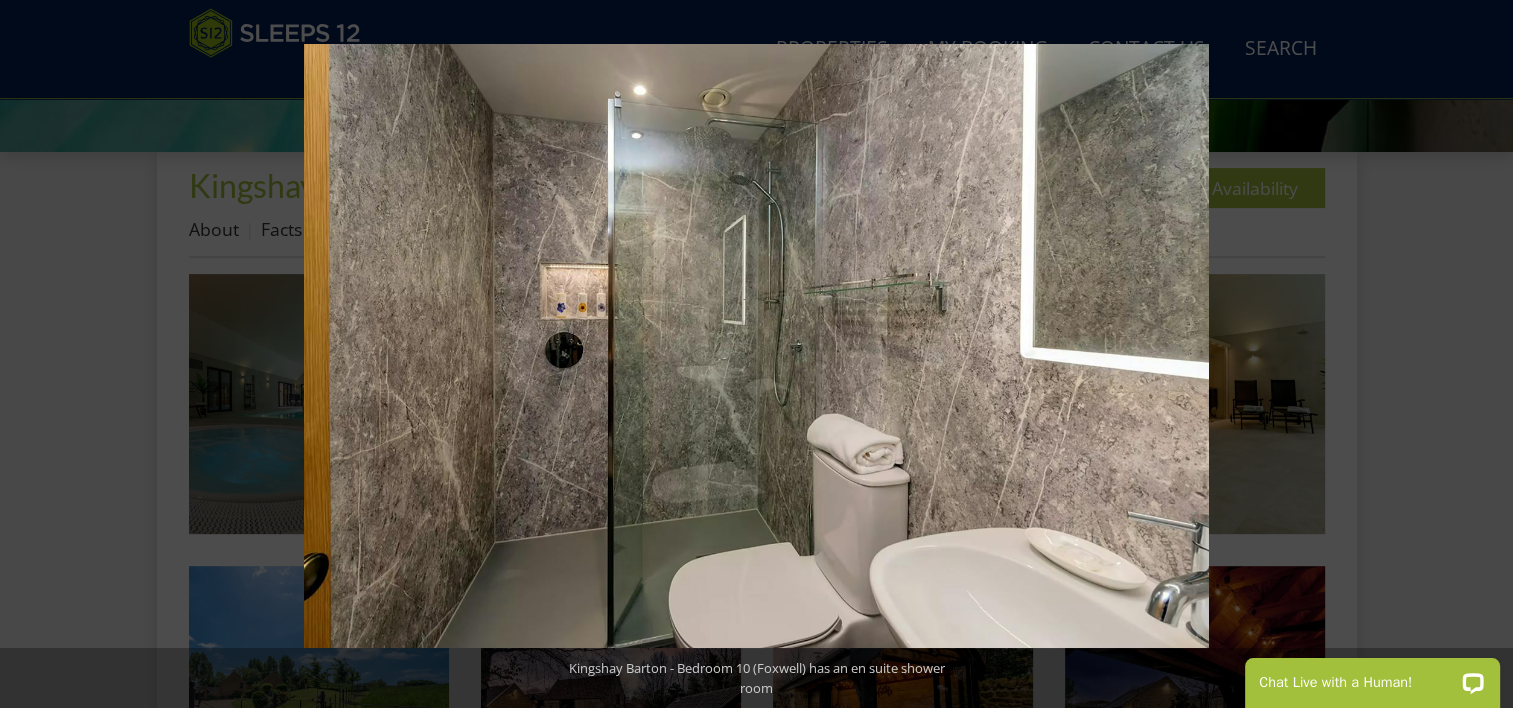 click at bounding box center (1478, 354) 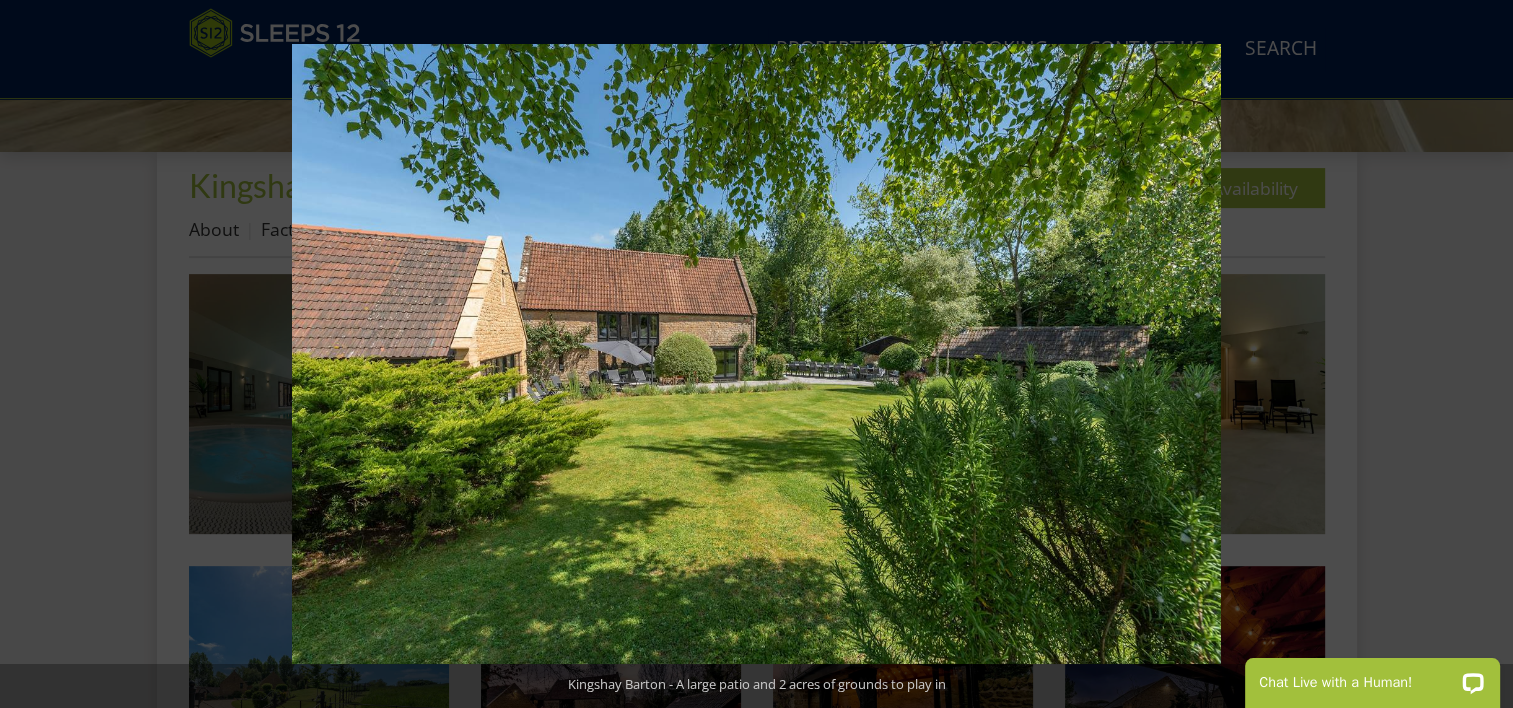 click at bounding box center [1478, 354] 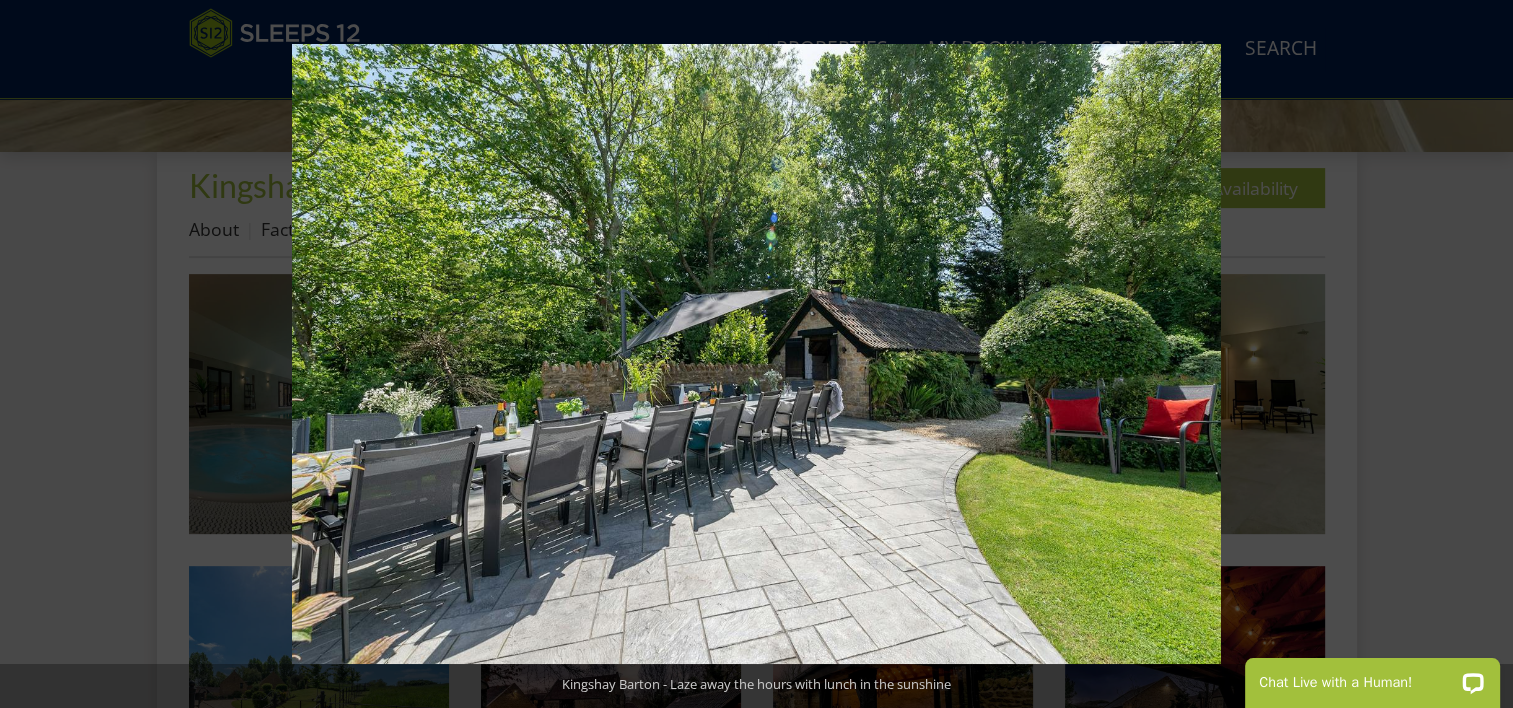 click at bounding box center (1478, 354) 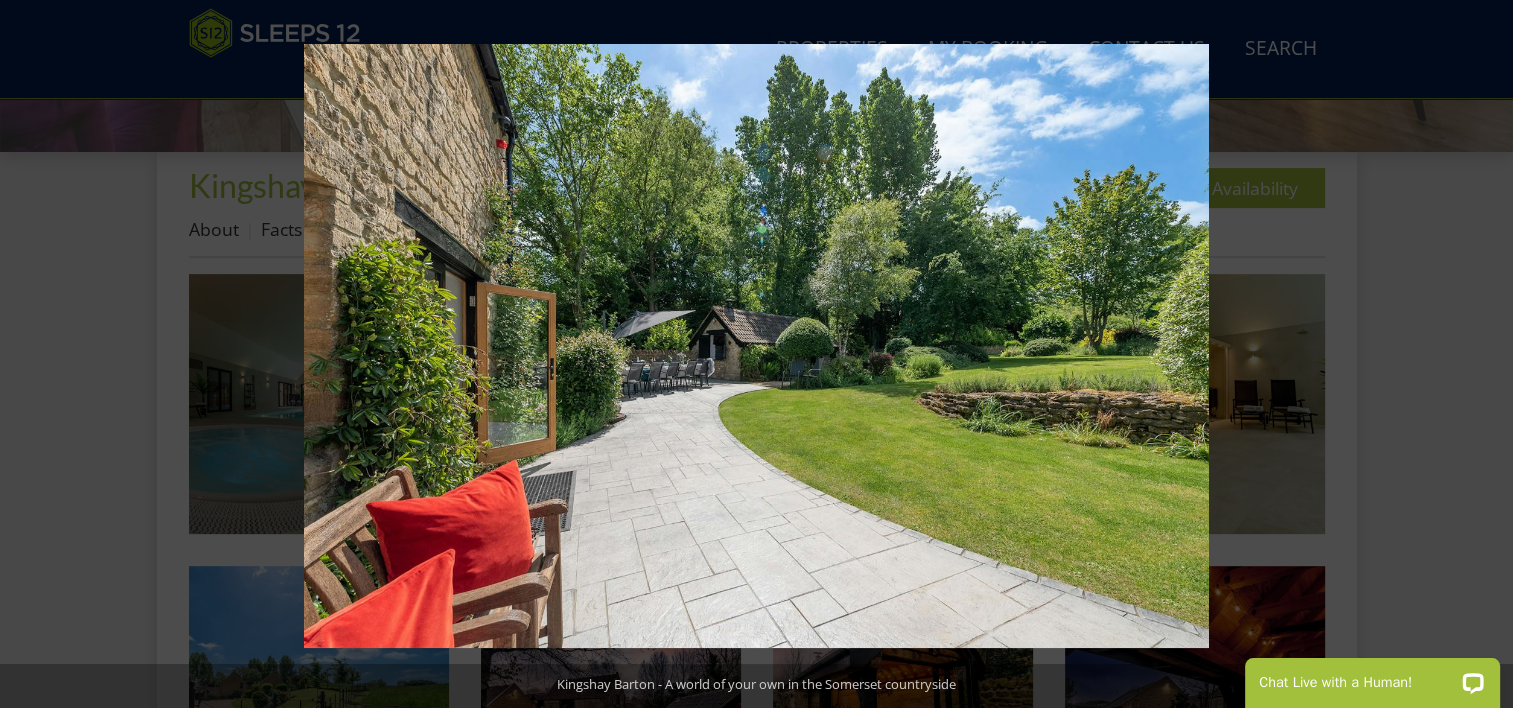 click at bounding box center [1478, 354] 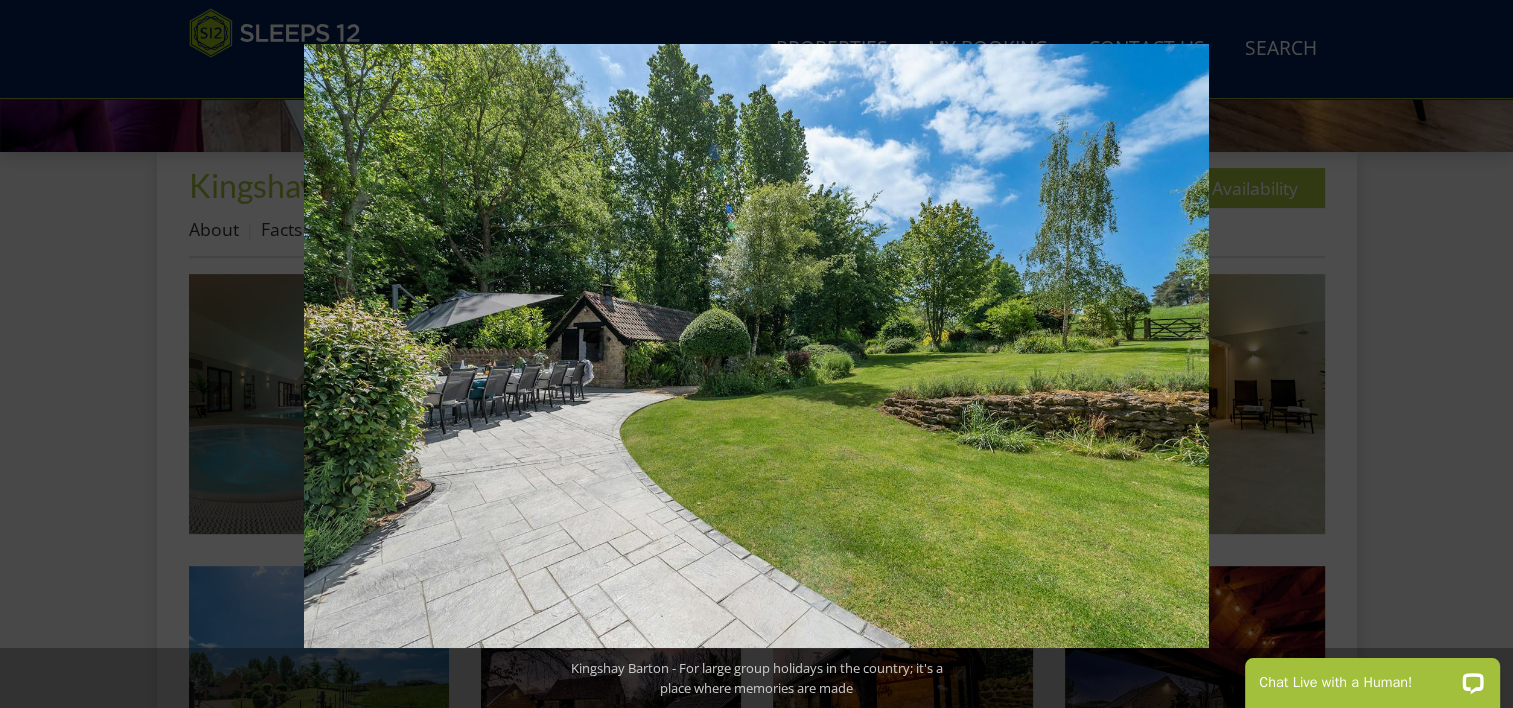 click at bounding box center (1478, 354) 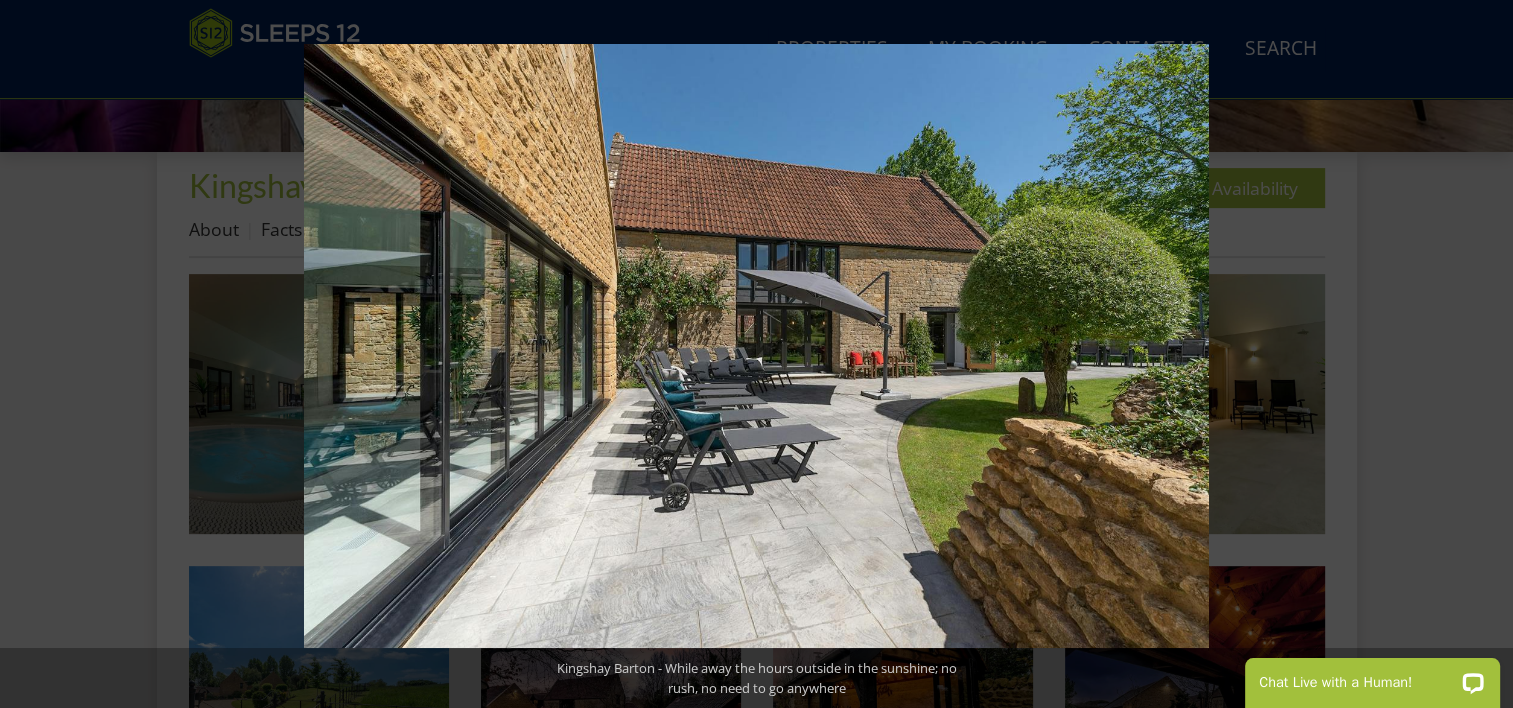 click at bounding box center (1478, 354) 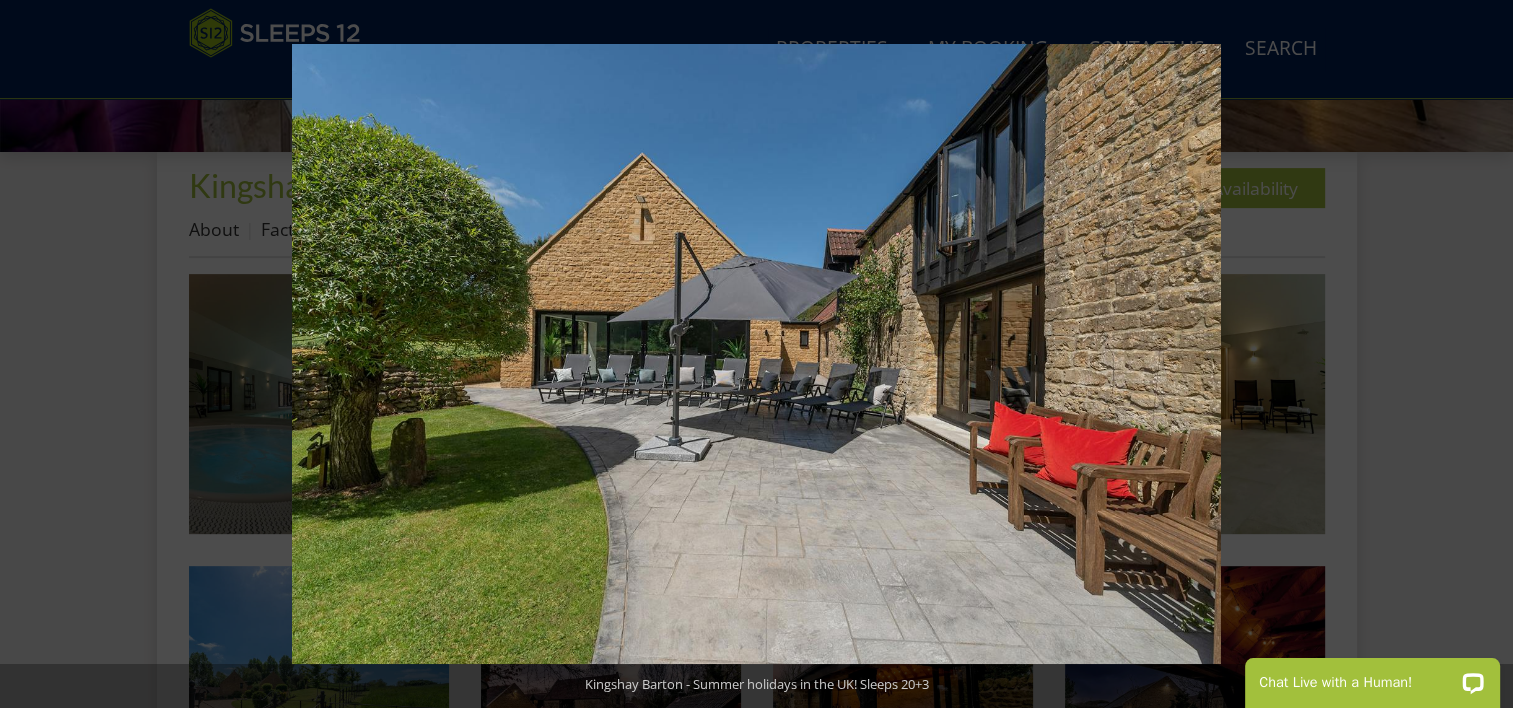 click at bounding box center [1478, 354] 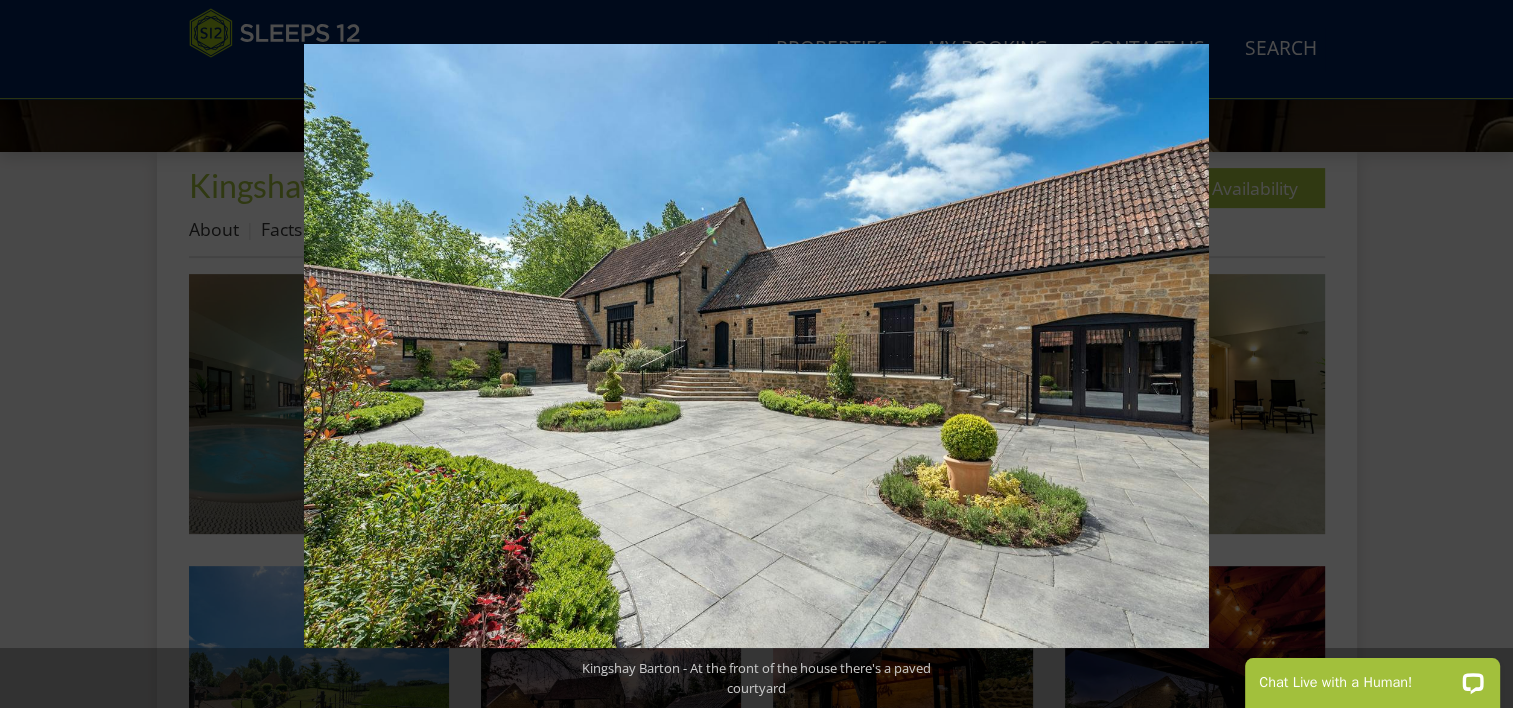 click at bounding box center [1478, 354] 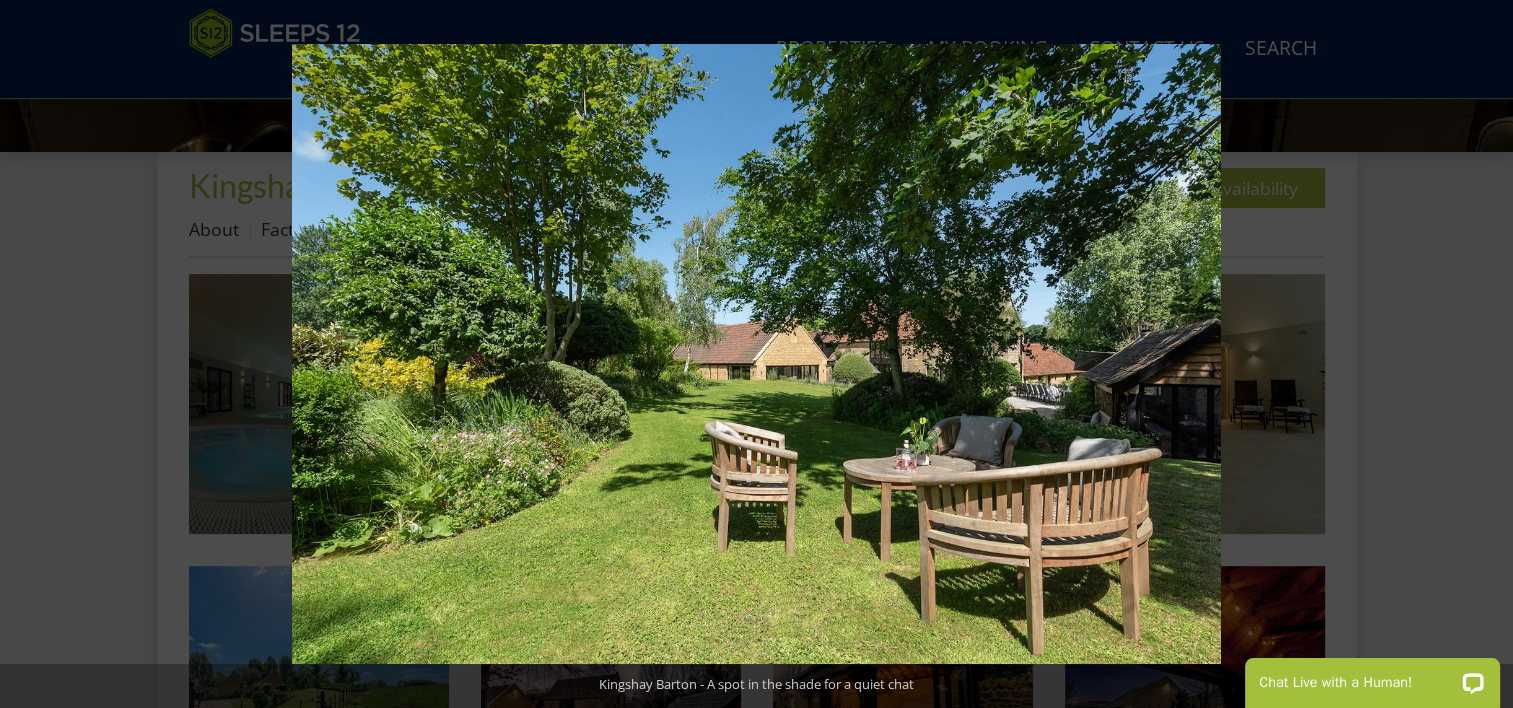 click at bounding box center [1478, 354] 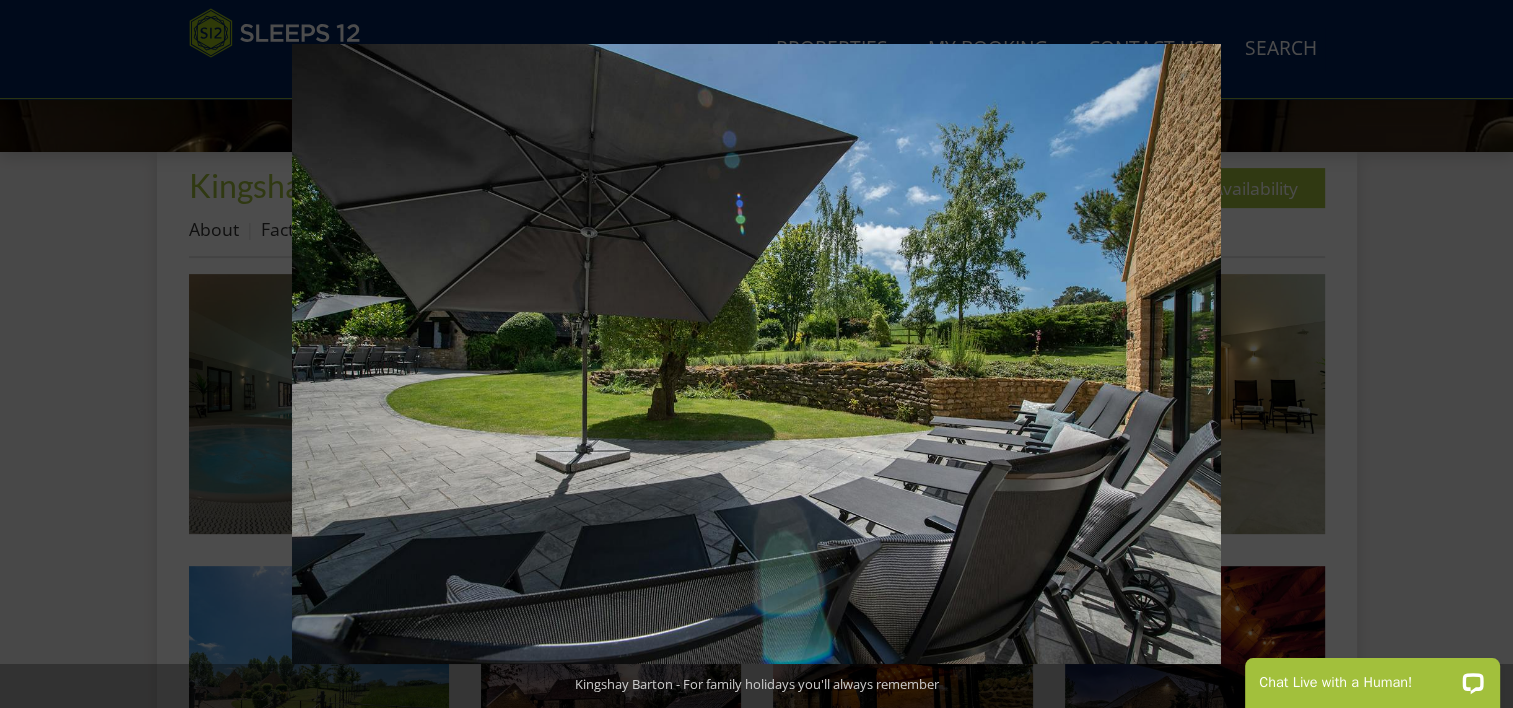 click at bounding box center [1478, 354] 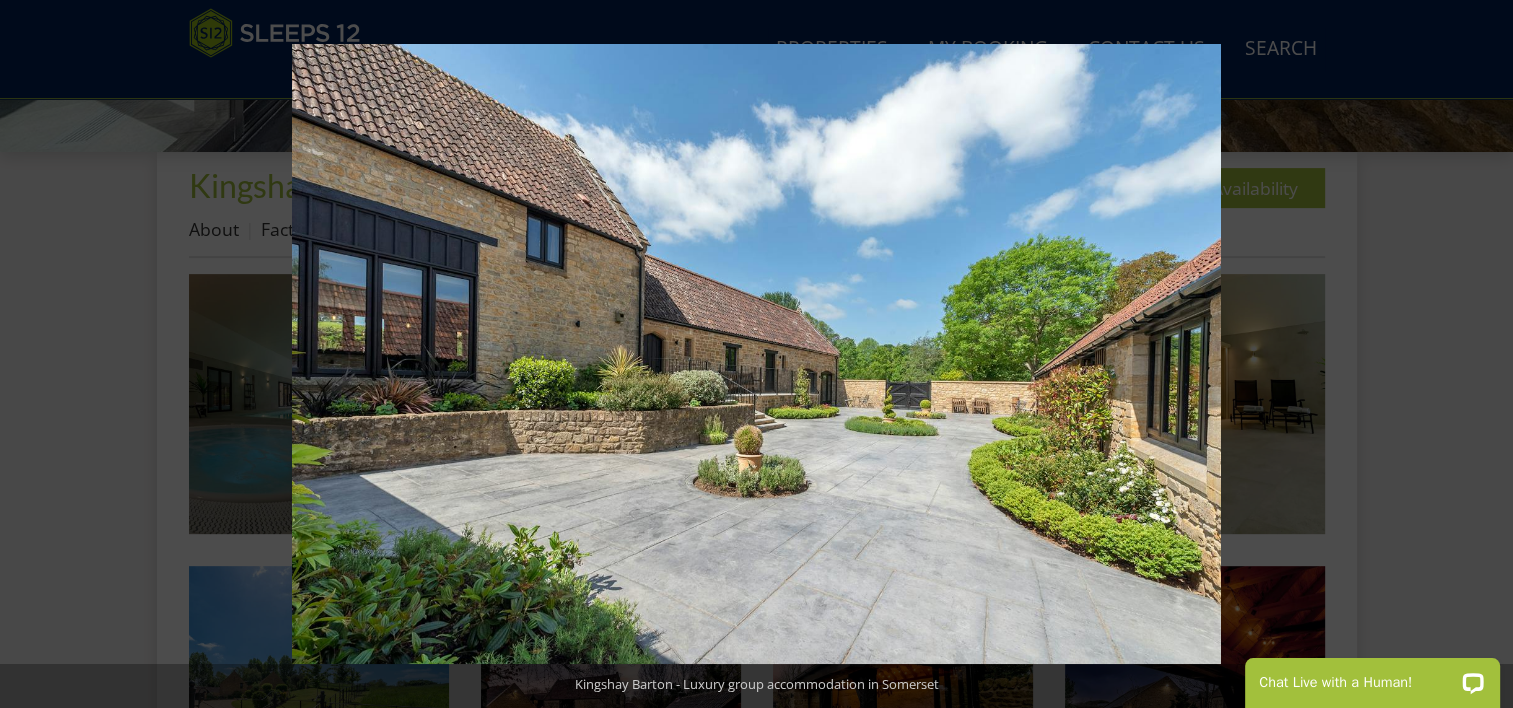click at bounding box center [1478, 354] 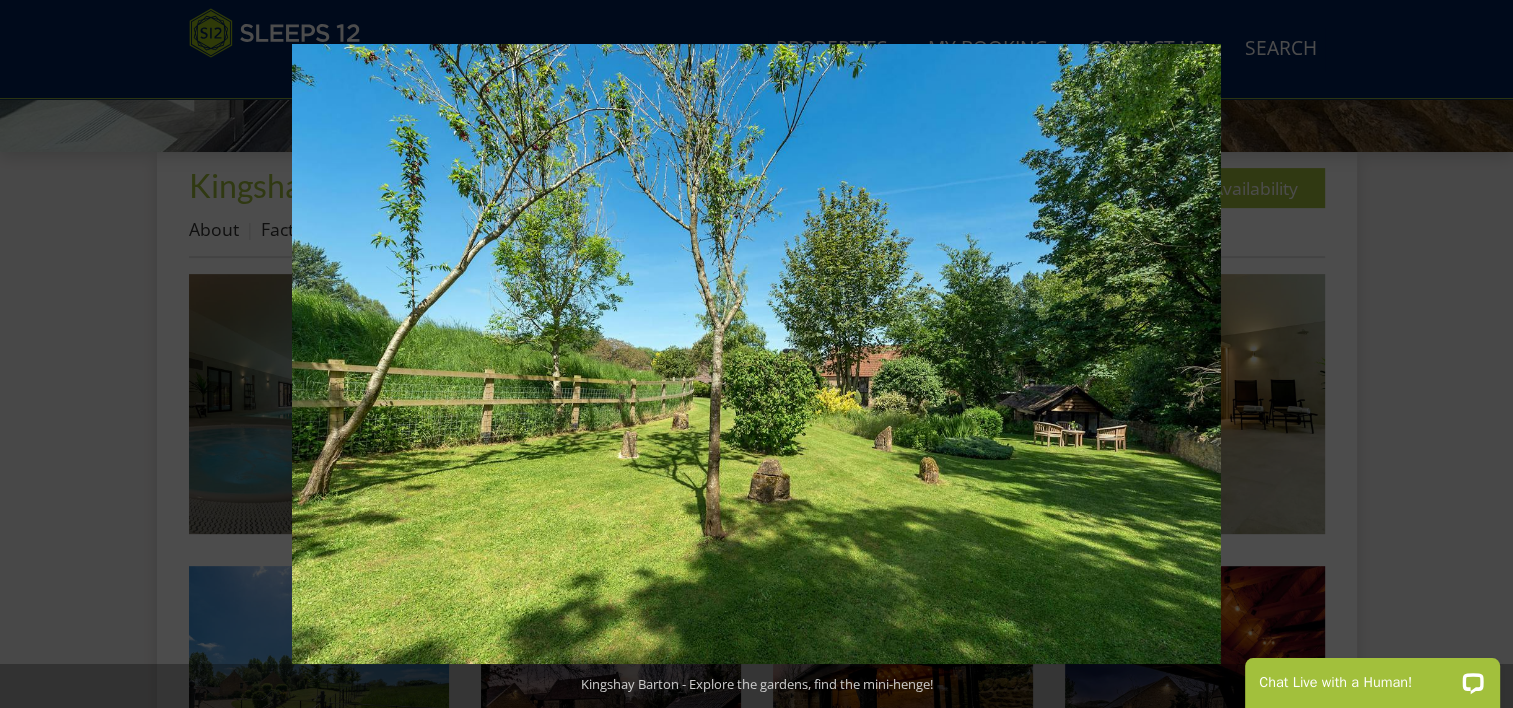 click at bounding box center (1478, 354) 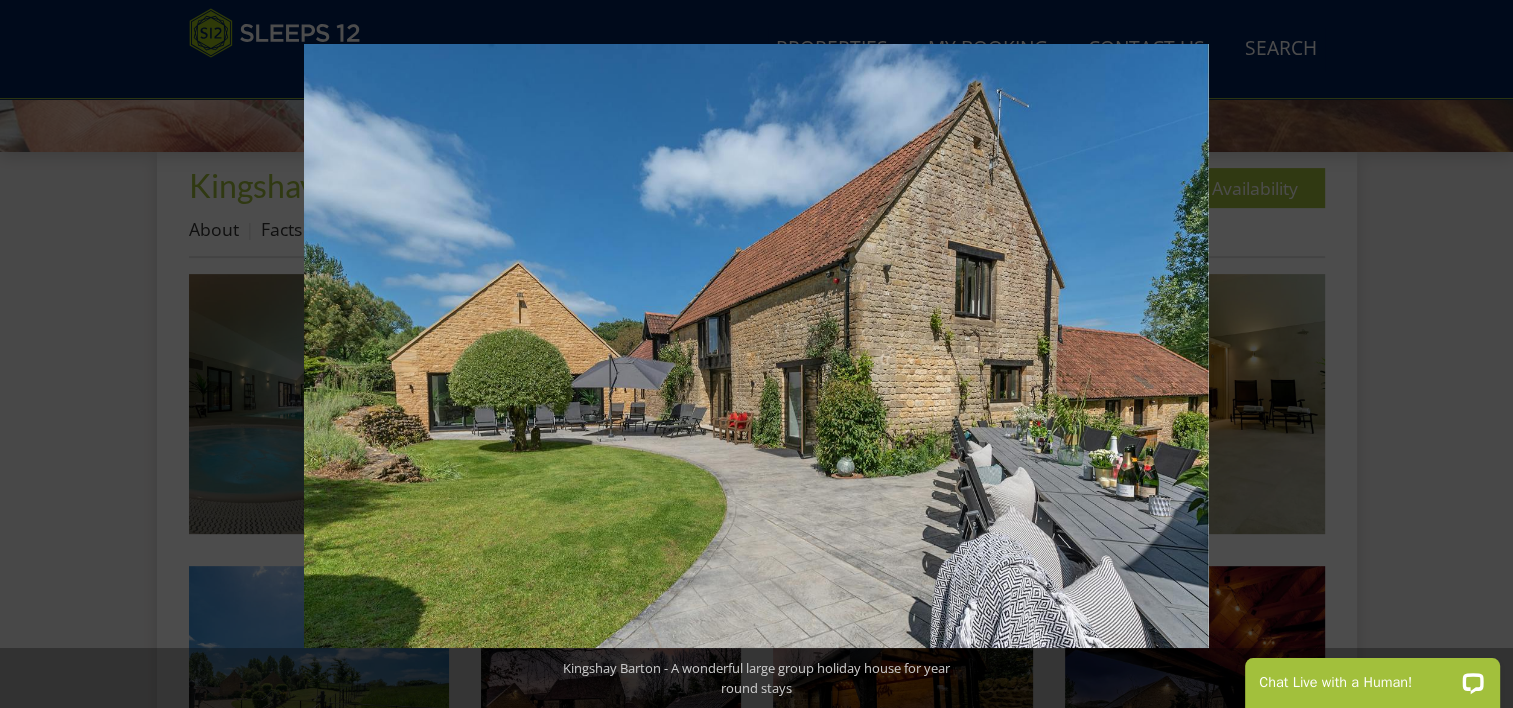 click at bounding box center (1478, 354) 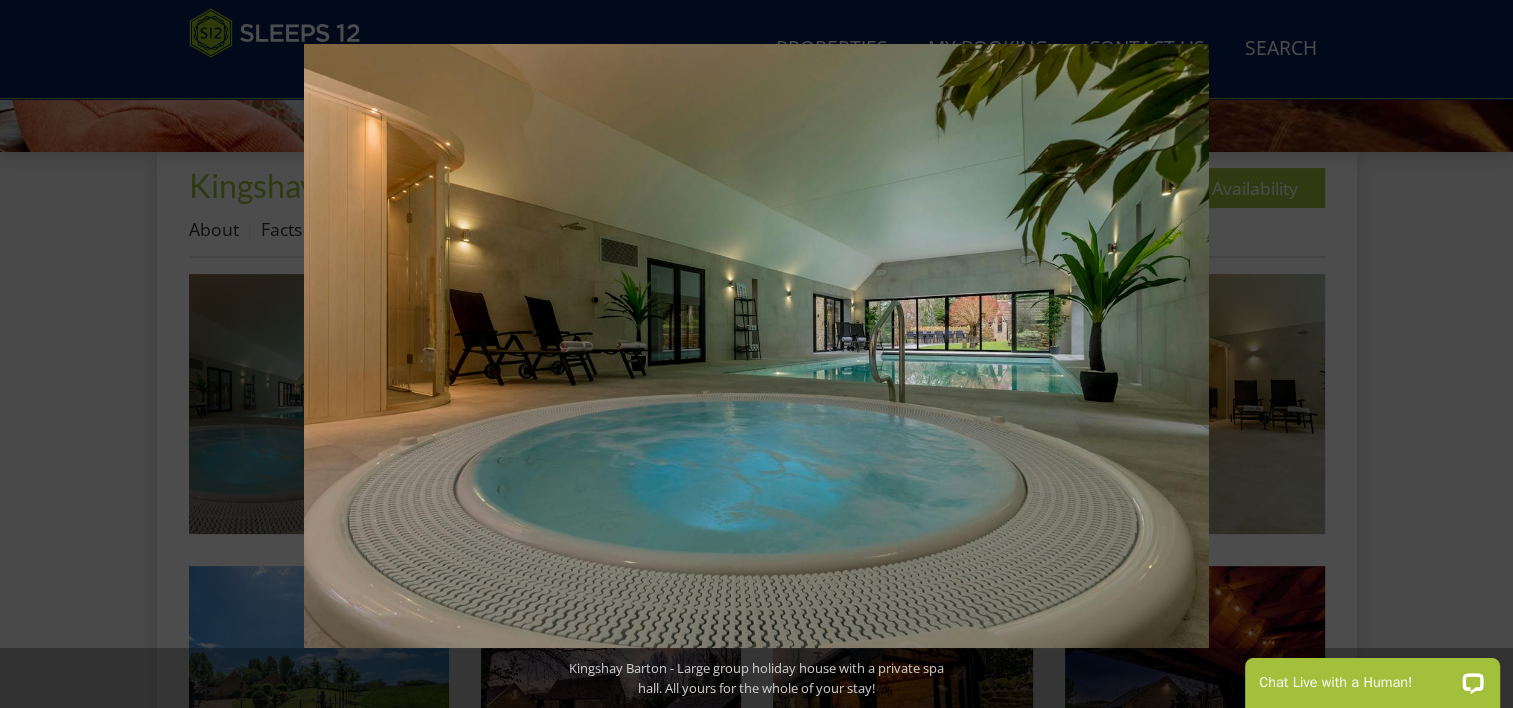 click at bounding box center (1478, 354) 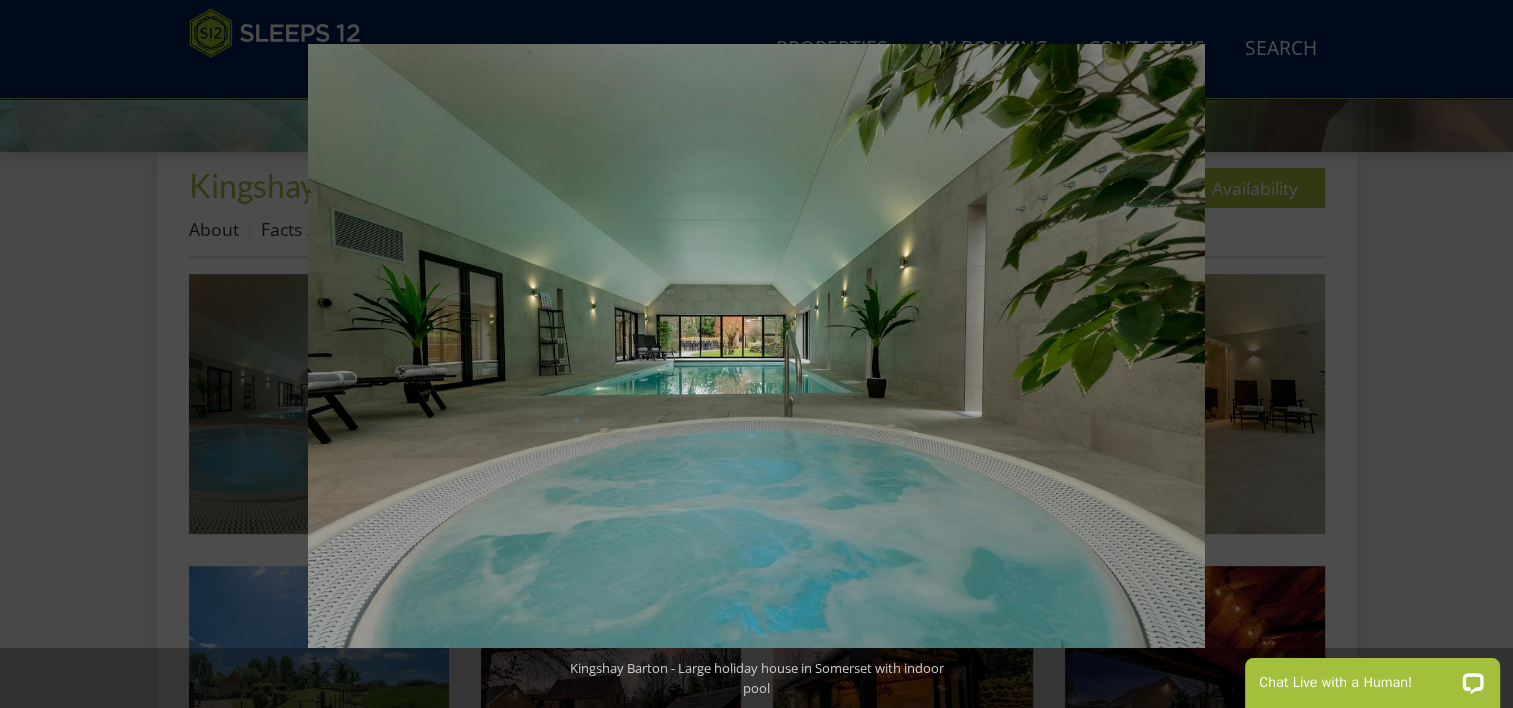 click at bounding box center (1478, 354) 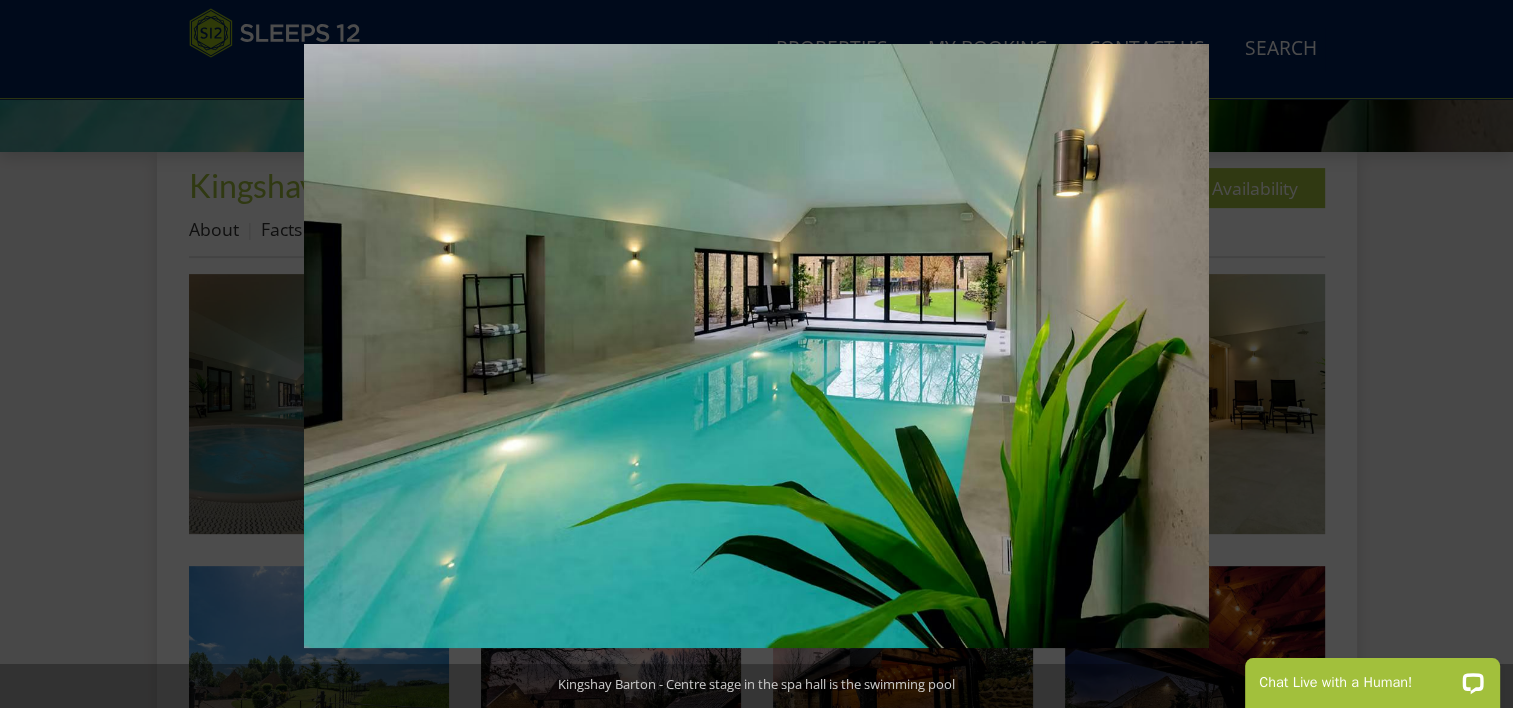click at bounding box center [1478, 354] 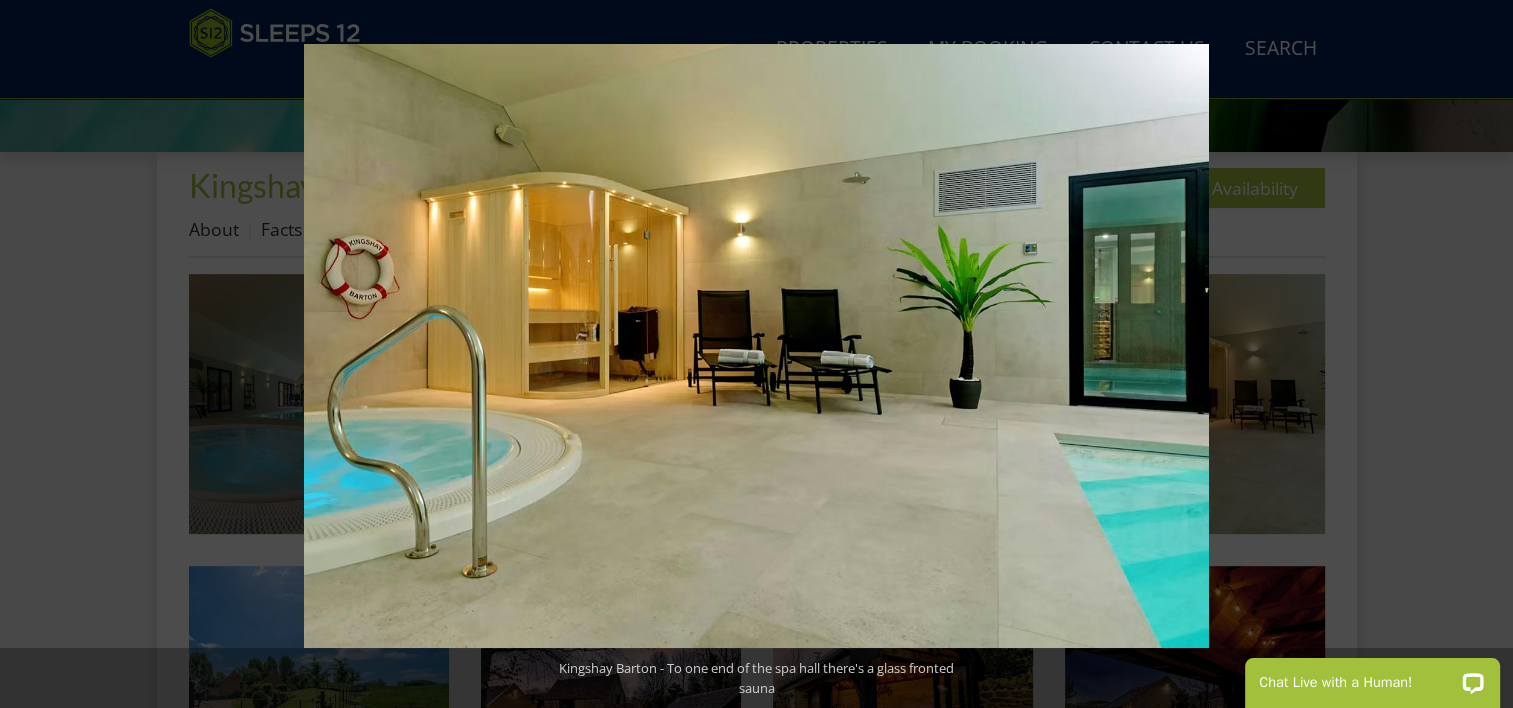 click at bounding box center (1478, 354) 